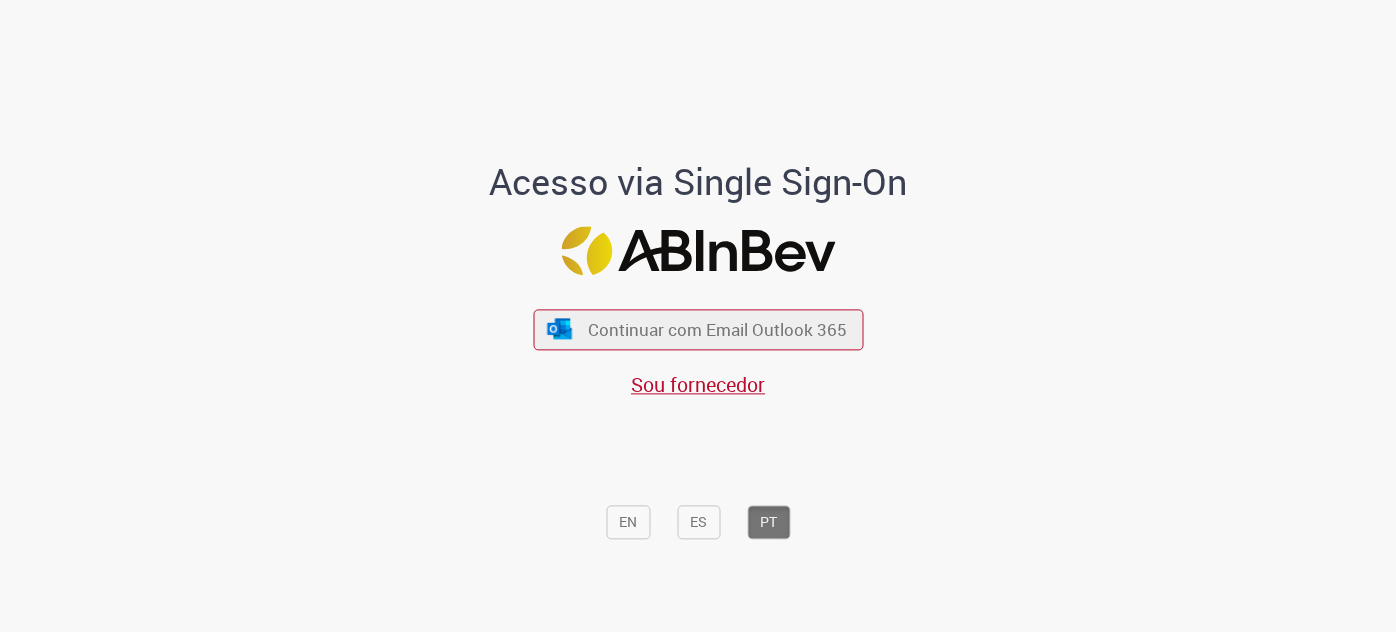 scroll, scrollTop: 0, scrollLeft: 0, axis: both 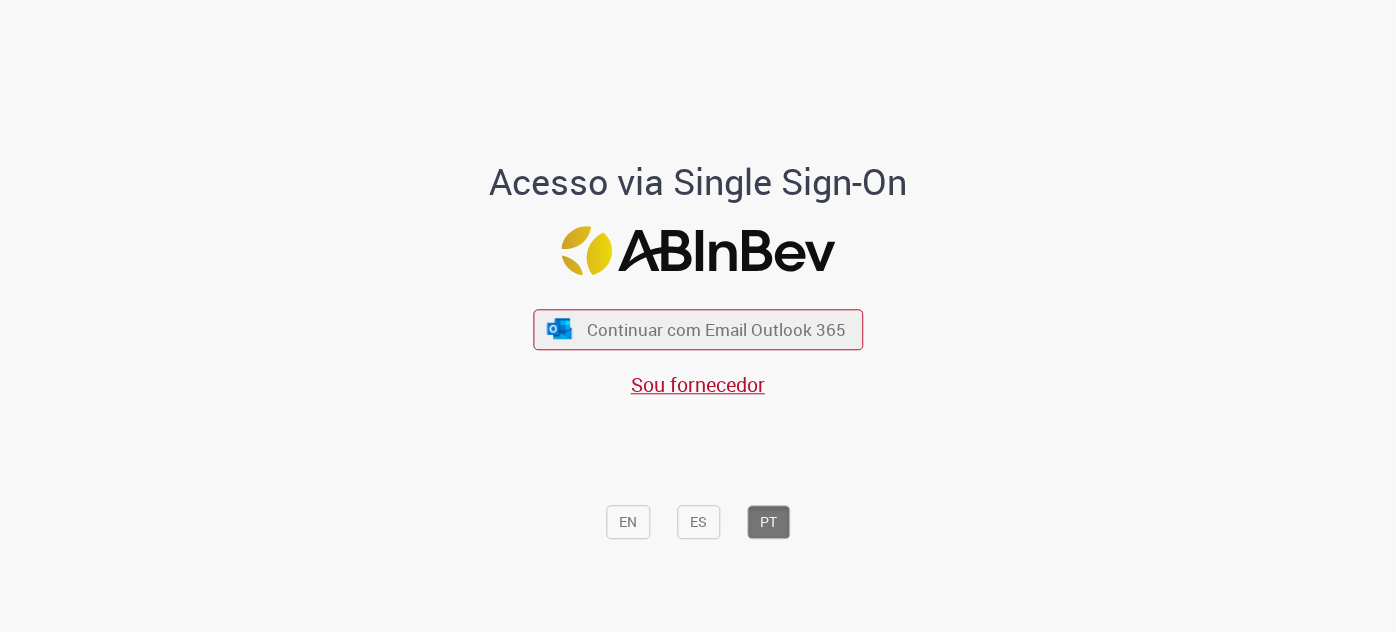 click on "Continuar com Email Outlook 365
Sou fornecedor" at bounding box center [698, 343] 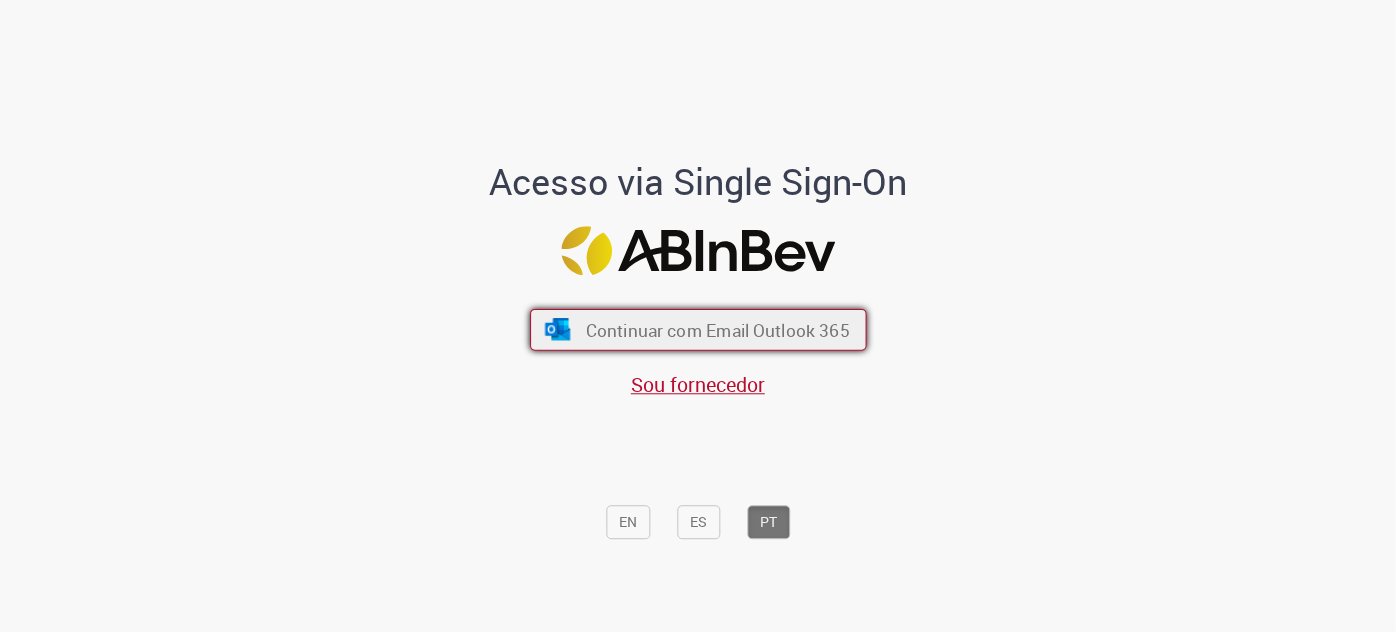click on "Continuar com Email Outlook 365" at bounding box center [717, 329] 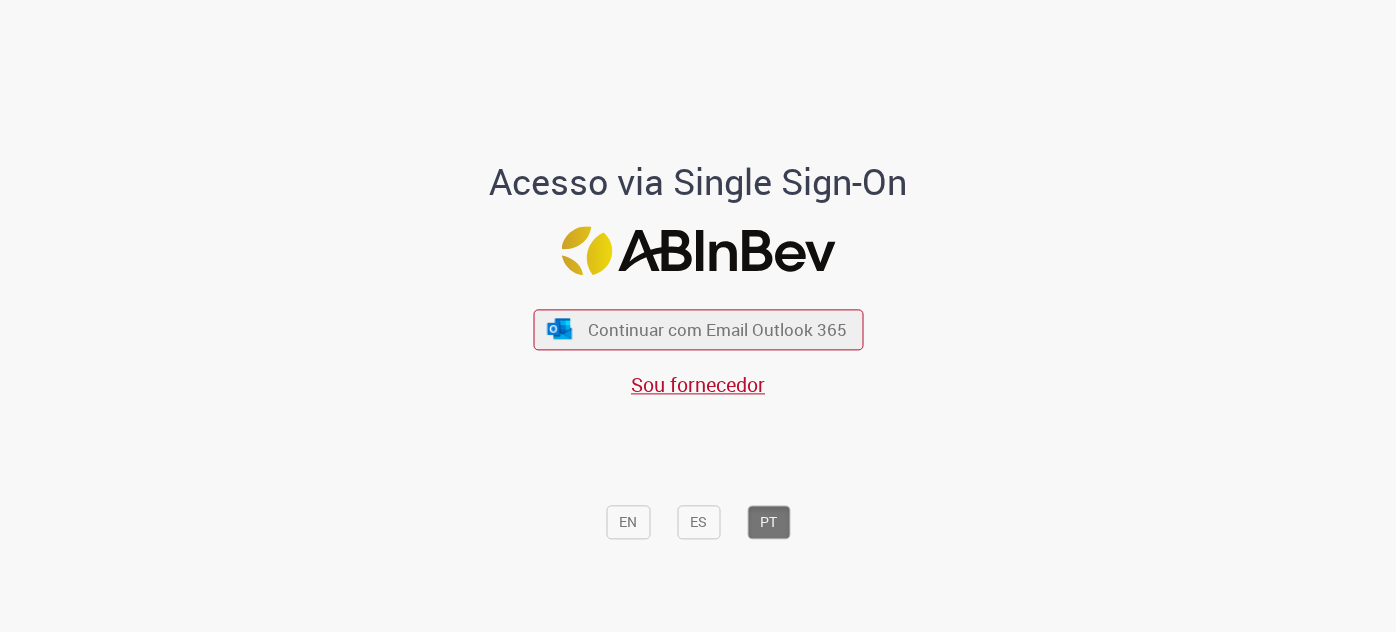 scroll, scrollTop: 0, scrollLeft: 0, axis: both 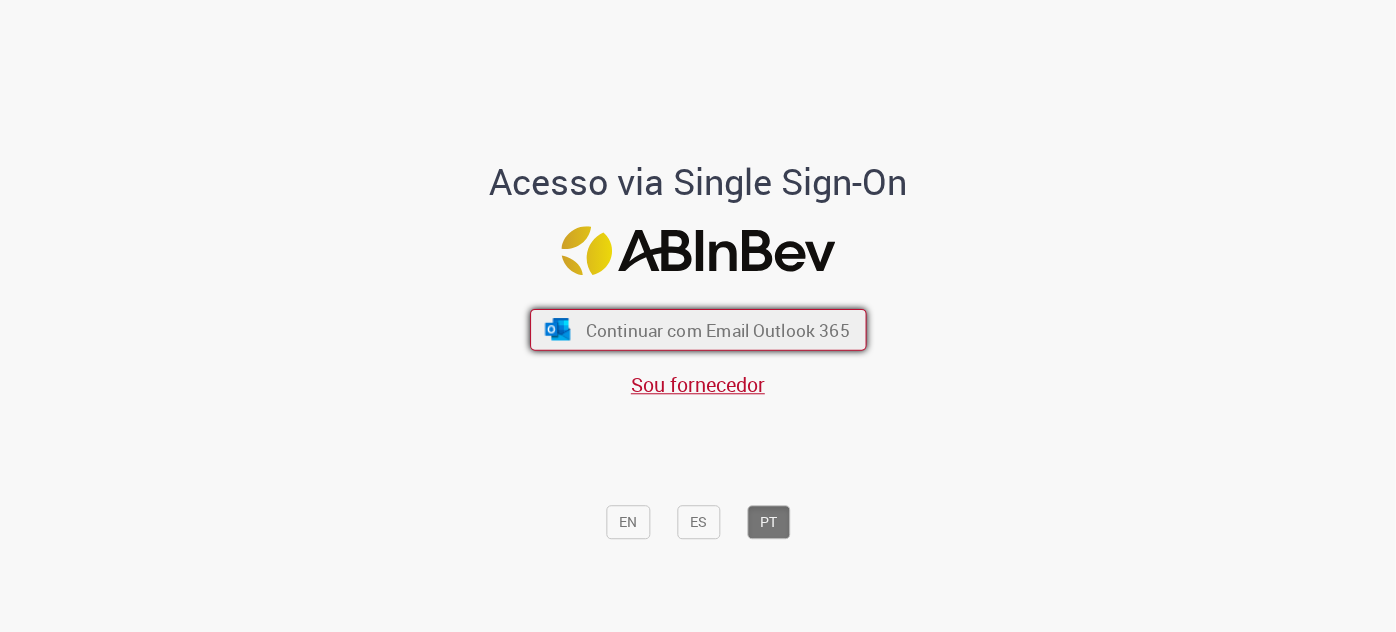 click on "Continuar com Email Outlook 365" at bounding box center (717, 329) 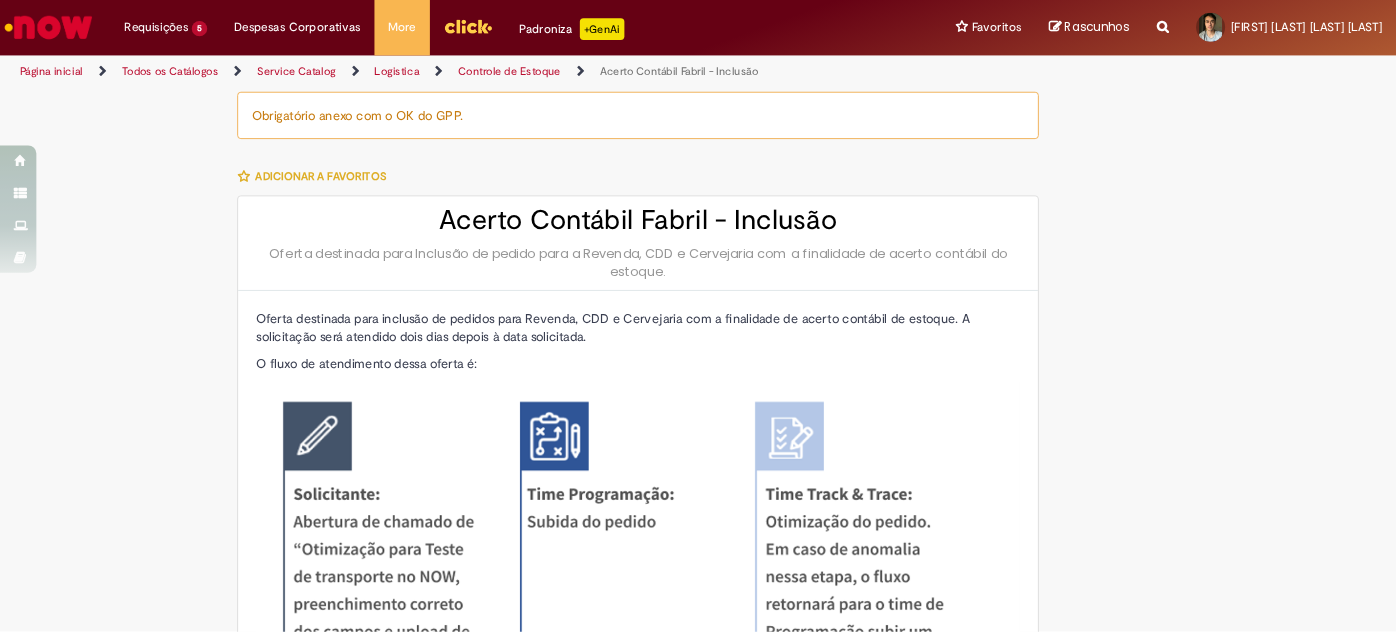 scroll, scrollTop: 0, scrollLeft: 0, axis: both 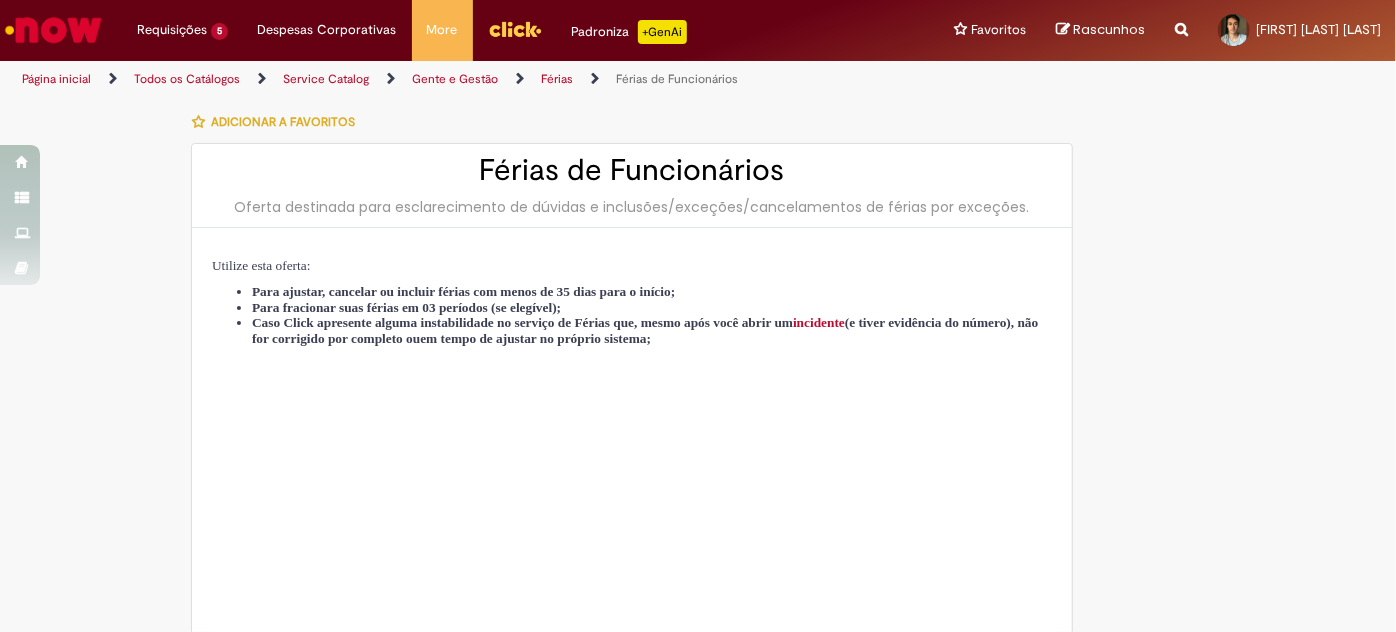 type on "********" 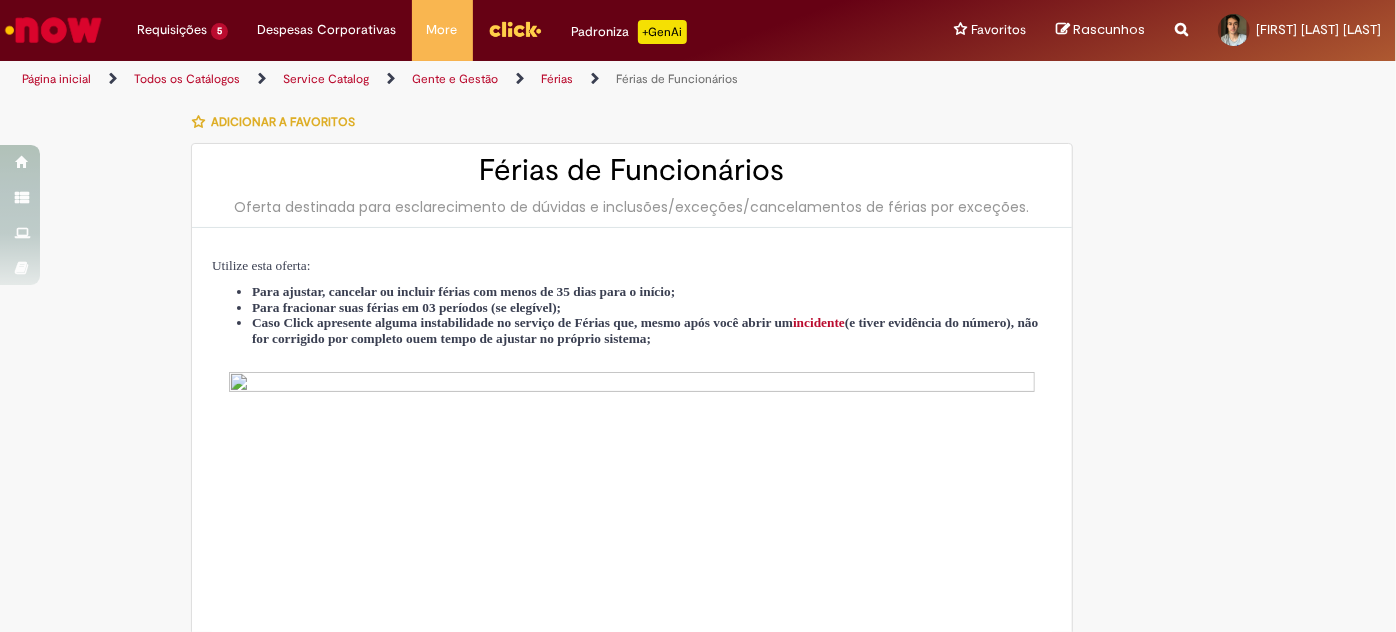 type on "**********" 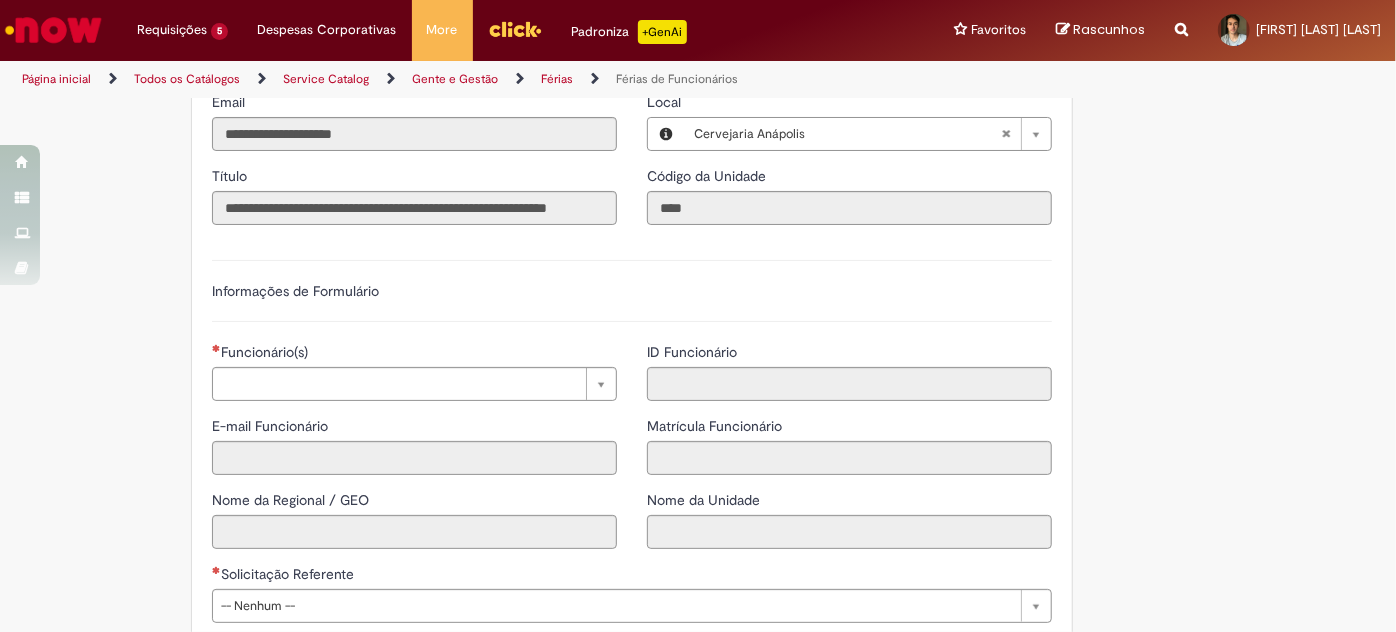 scroll, scrollTop: 1218, scrollLeft: 0, axis: vertical 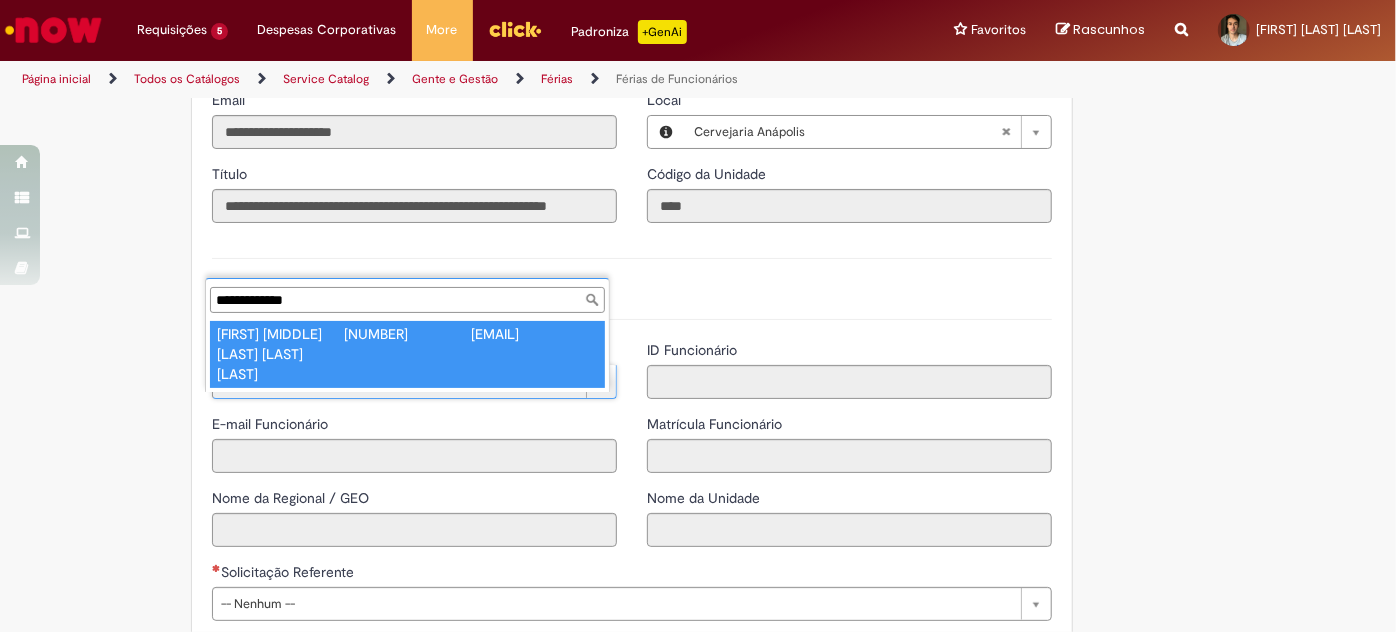 type on "**********" 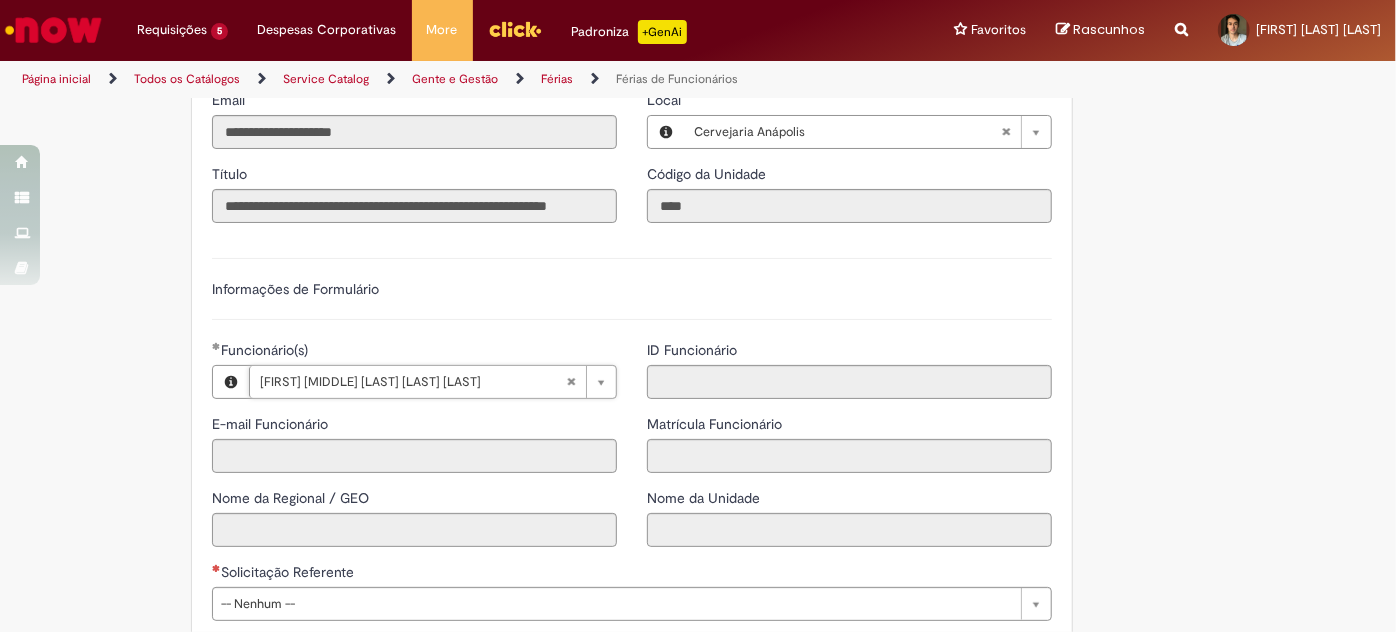 type on "**********" 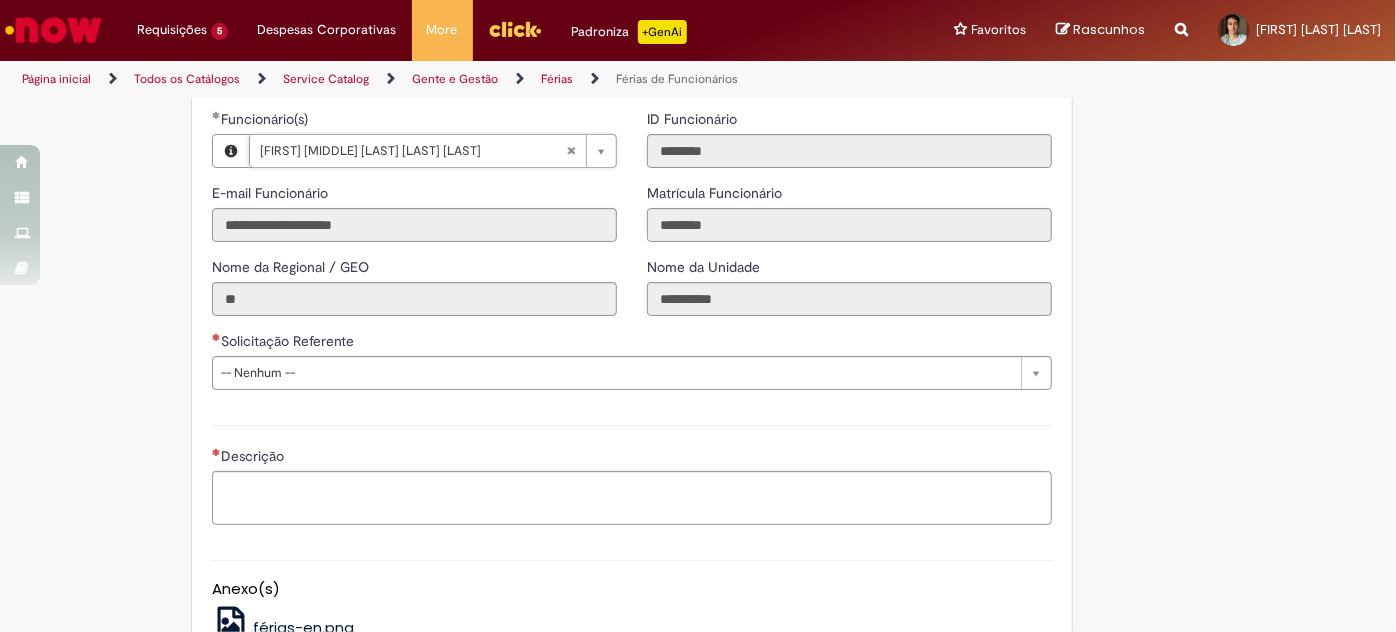 scroll, scrollTop: 1457, scrollLeft: 0, axis: vertical 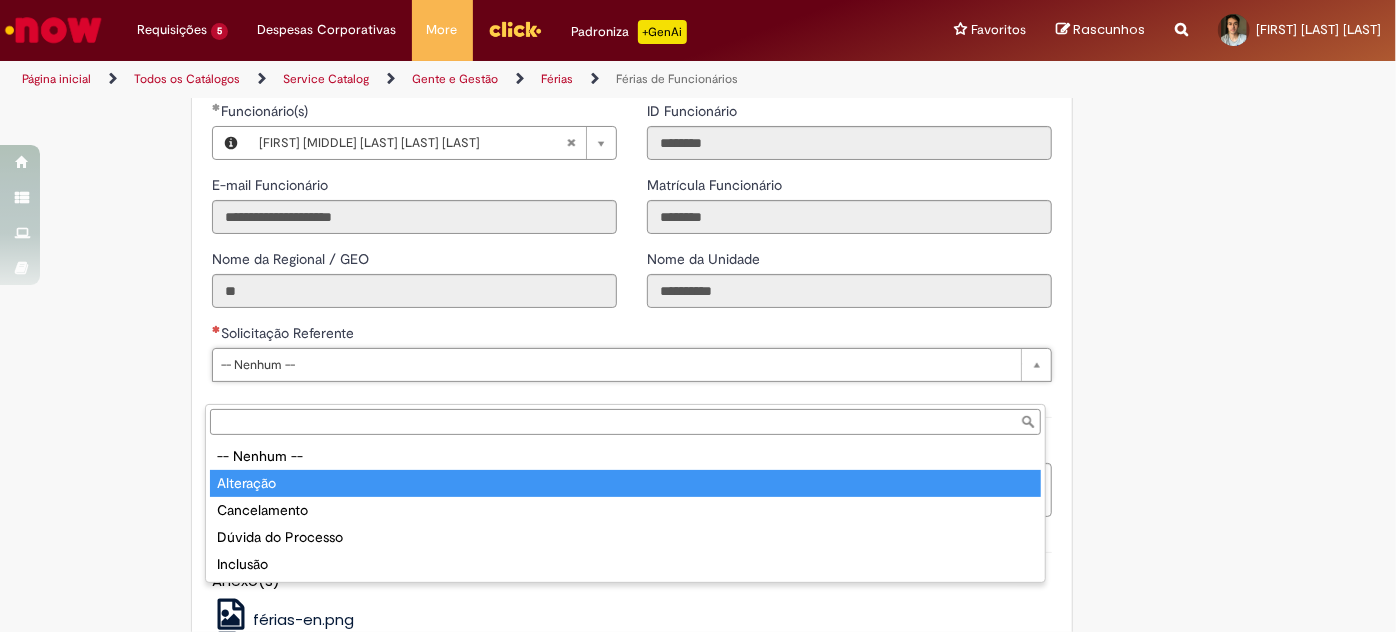 type on "*********" 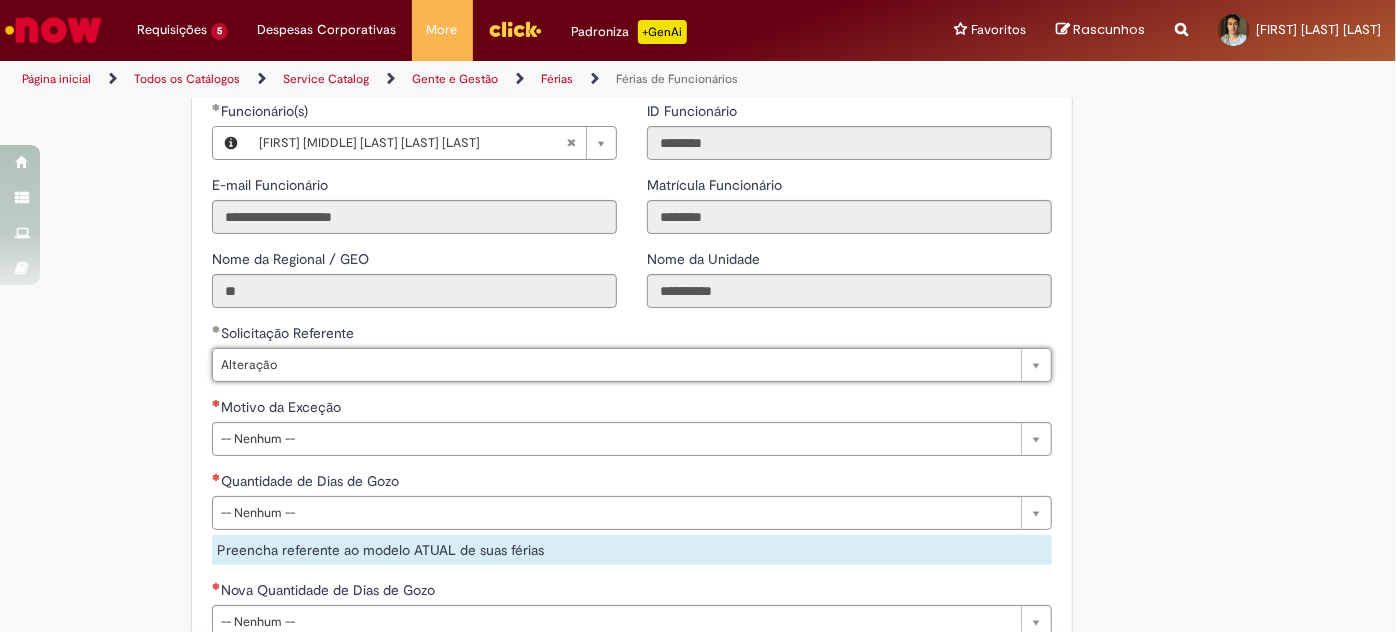 click on "Adicionar a Favoritos
Férias de Funcionários
Oferta destinada para esclarecimento de dúvidas e inclusões/exceções/cancelamentos de férias por exceções.
Utilize esta oferta:
Para ajustar, cancelar ou incluir férias com menos de 35 dias para o início;
Para fracionar suas férias em 03 períodos (se elegível);
Caso Click apresente alguma instabilidade no serviço de Férias que, mesmo após você abrir um  incidente  (e tiver evidência do número), não for corrigido por completo ou  em tempo de ajustar no próprio sistema;
> Para incluir, alterar ou cancelar Férias dentro do prazo de 35 dias de antecedência, é só acessar  Portal Click  > Você > Férias; > Para acessar a Diretriz de Férias, basta  clicar aqui
> Ficou com dúvidas sobre Férias via Termo? É só acessar a   FAQ – Fluxo de alteração de férias por exceção no Click  ou abrir chamado na oferta  ." at bounding box center [600, -38] 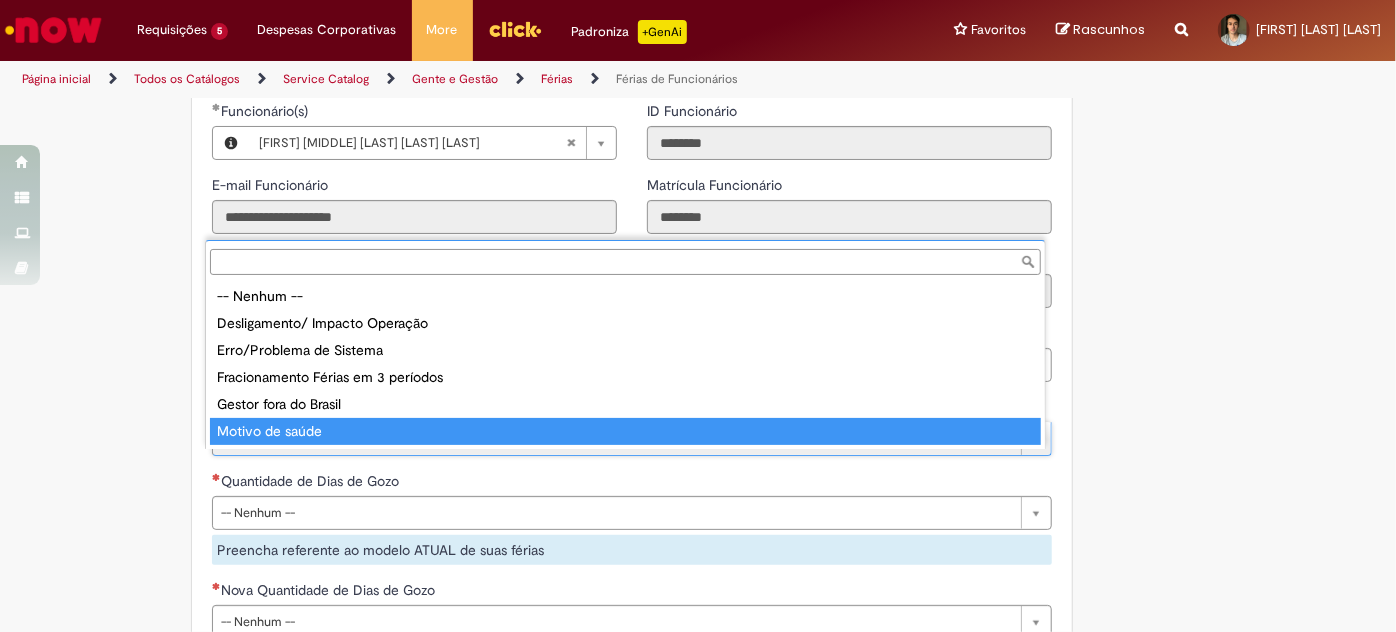 type on "**********" 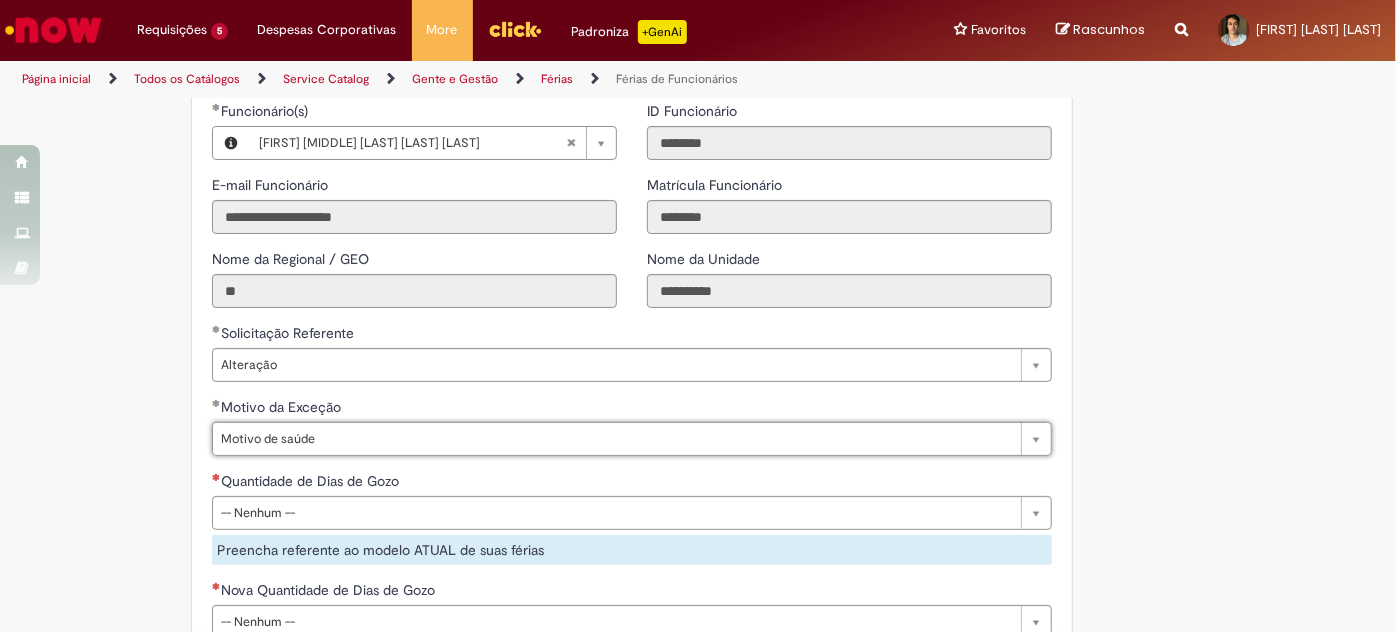 click on "Tire dúvidas com LupiAssist    +GenAI
Oi! Eu sou LupiAssist, uma Inteligência Artificial Generativa em constante aprendizado   Meu conteúdo é monitorado para trazer uma melhor experiência
Dúvidas comuns:
Só mais um instante, estou consultando nossas bases de conhecimento  e escrevendo a melhor resposta pra você!
Title
Lorem ipsum dolor sit amet    Fazer uma nova pergunta
Gerei esta resposta utilizando IA Generativa em conjunto com os nossos padrões. Em caso de divergência, os documentos oficiais prevalecerão.
Saiba mais em:
Ou ligue para:
E aí, te ajudei?
Sim, obrigado!" at bounding box center (698, -37) 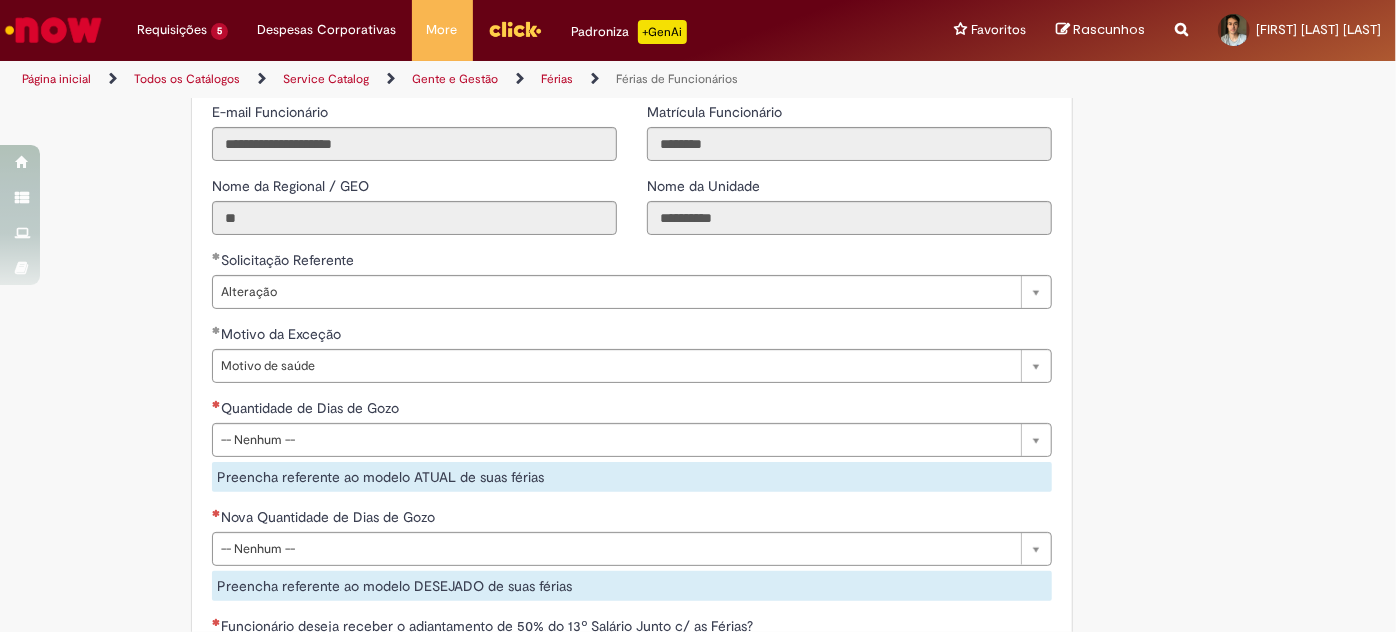 scroll, scrollTop: 1537, scrollLeft: 0, axis: vertical 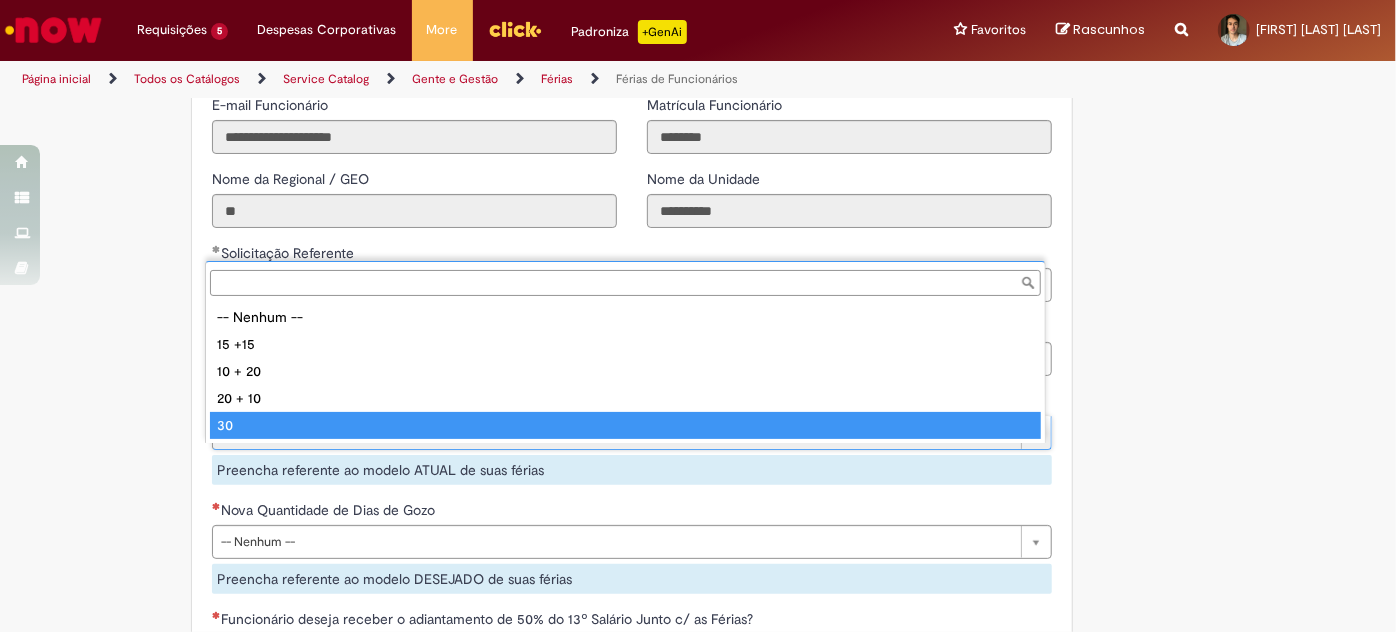 type on "**" 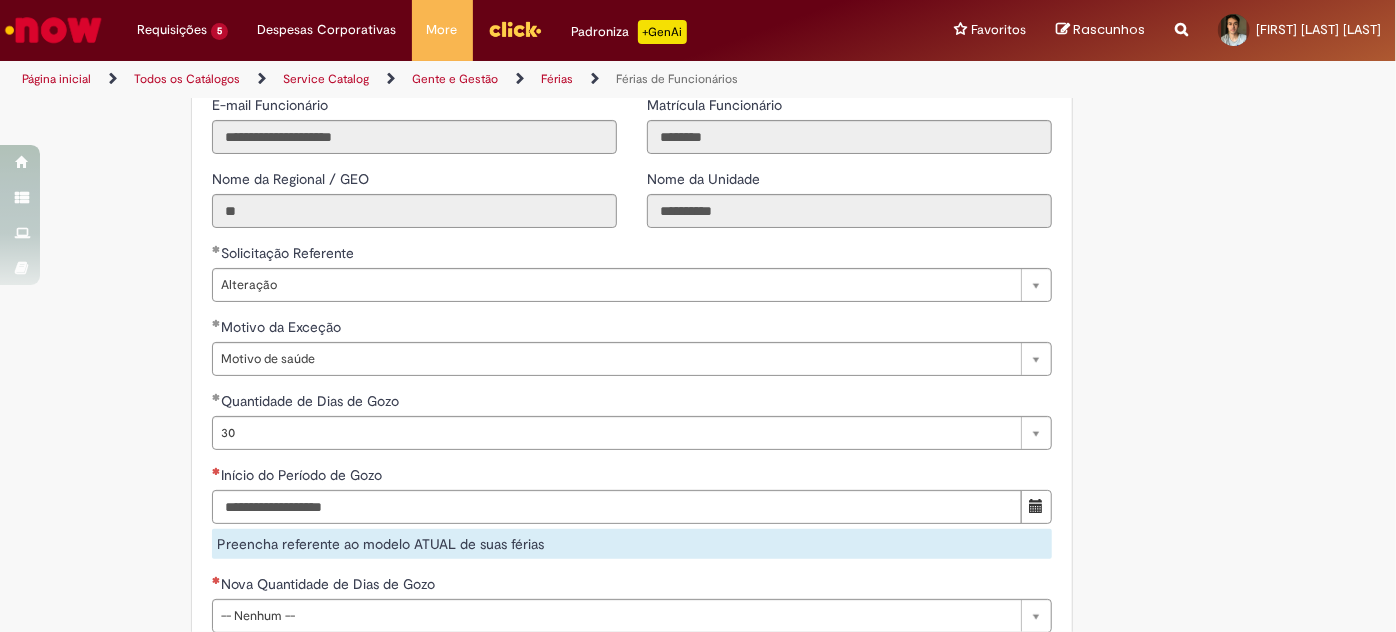 click on "Adicionar a Favoritos
Férias de Funcionários
Oferta destinada para esclarecimento de dúvidas e inclusões/exceções/cancelamentos de férias por exceções.
Utilize esta oferta:
Para ajustar, cancelar ou incluir férias com menos de 35 dias para o início;
Para fracionar suas férias em 03 períodos (se elegível);
Caso Click apresente alguma instabilidade no serviço de Férias que, mesmo após você abrir um  incidente  (e tiver evidência do número), não for corrigido por completo ou  em tempo de ajustar no próprio sistema;
> Para incluir, alterar ou cancelar Férias dentro do prazo de 35 dias de antecedência, é só acessar  Portal Click  > Você > Férias; > Para acessar a Diretriz de Férias, basta  clicar aqui
> Ficou com dúvidas sobre Férias via Termo? É só acessar a   FAQ – Fluxo de alteração de férias por exceção no Click Dúvidas Trabalhistas ." at bounding box center [698, -81] 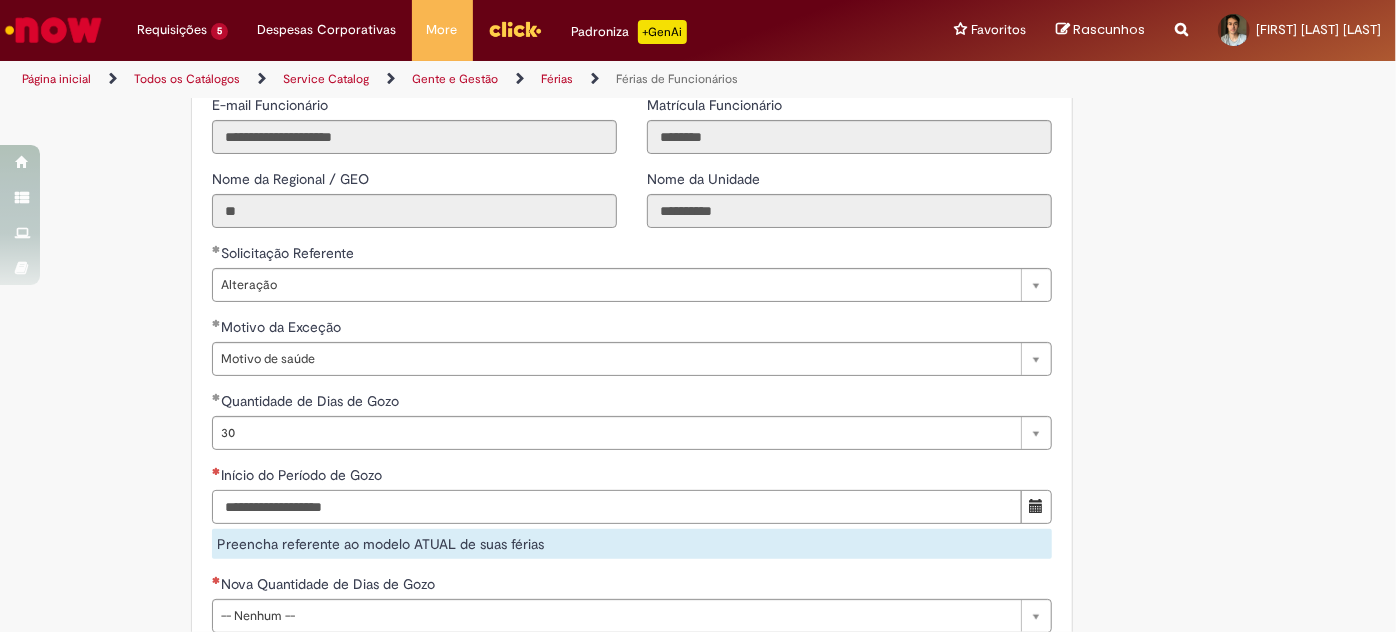 click on "Início do Período de Gozo" at bounding box center [617, 507] 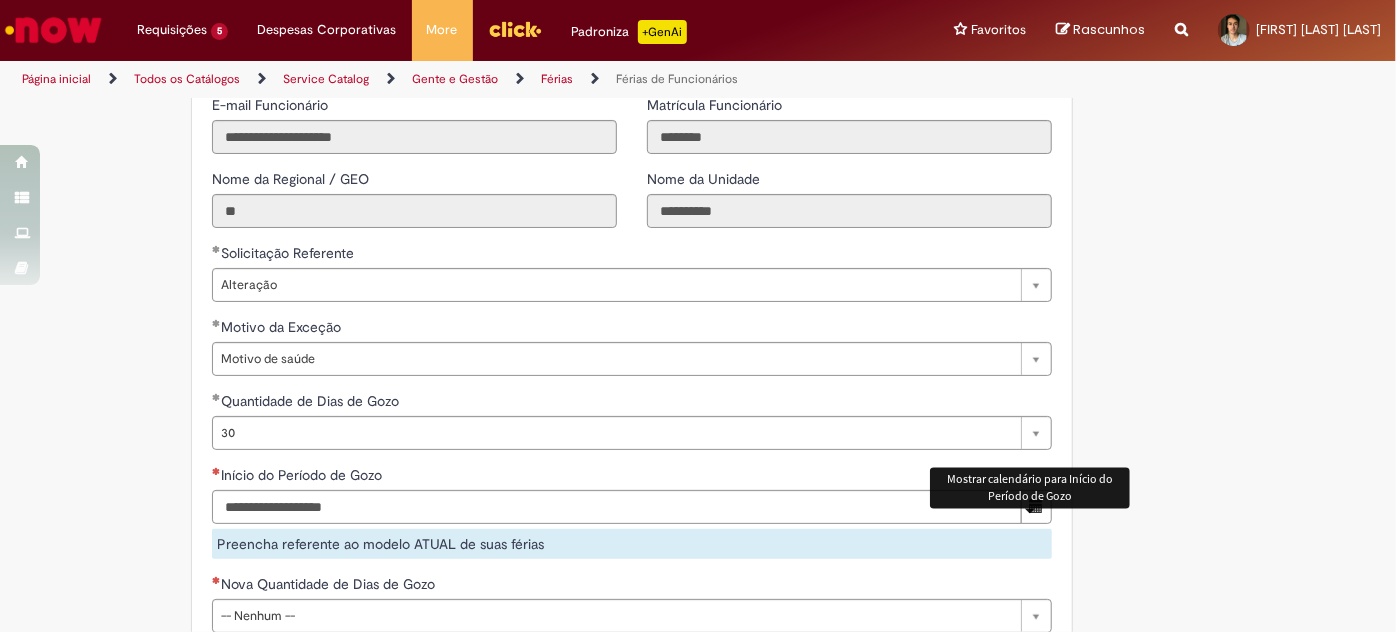 click at bounding box center [1036, 506] 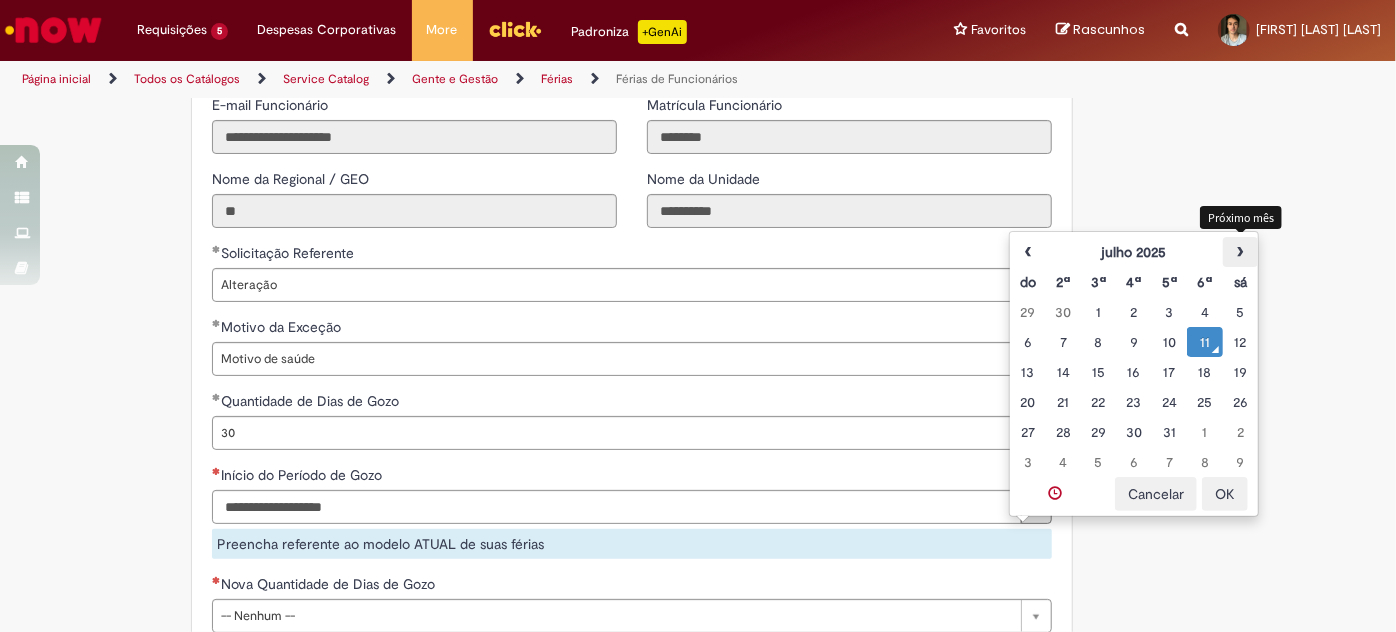 click on "›" at bounding box center (1240, 252) 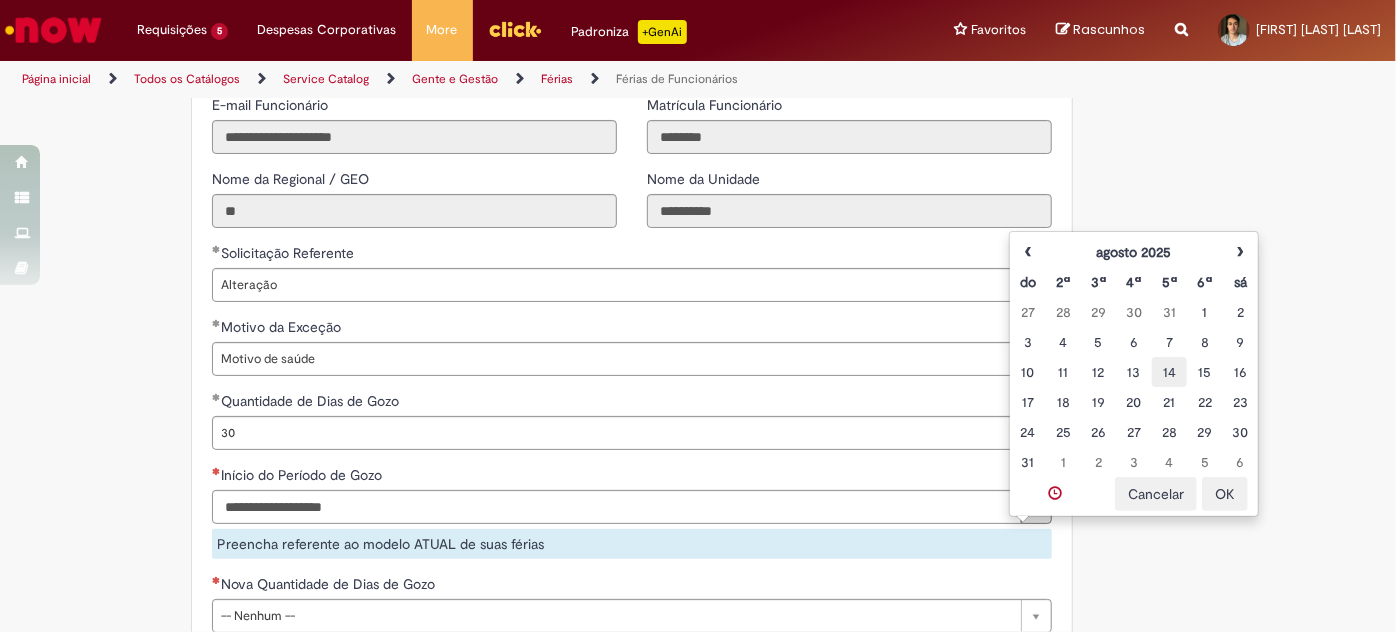 click on "14" at bounding box center [1169, 372] 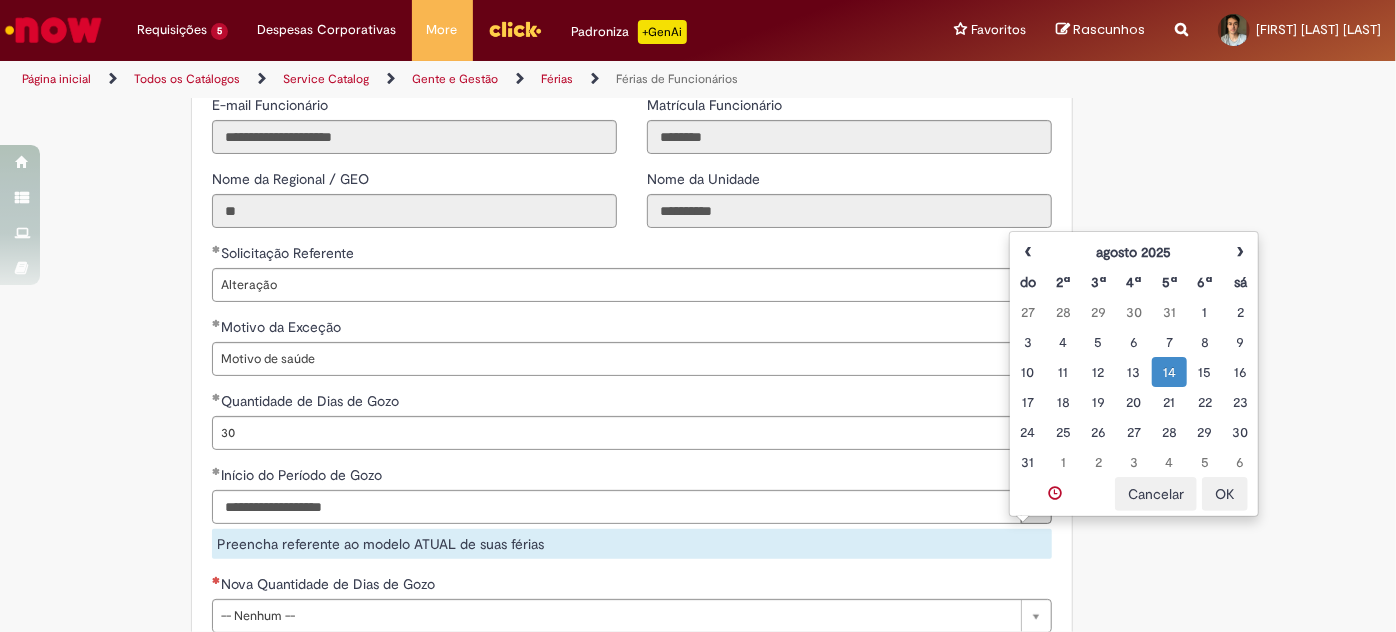 click on "OK" at bounding box center [1225, 494] 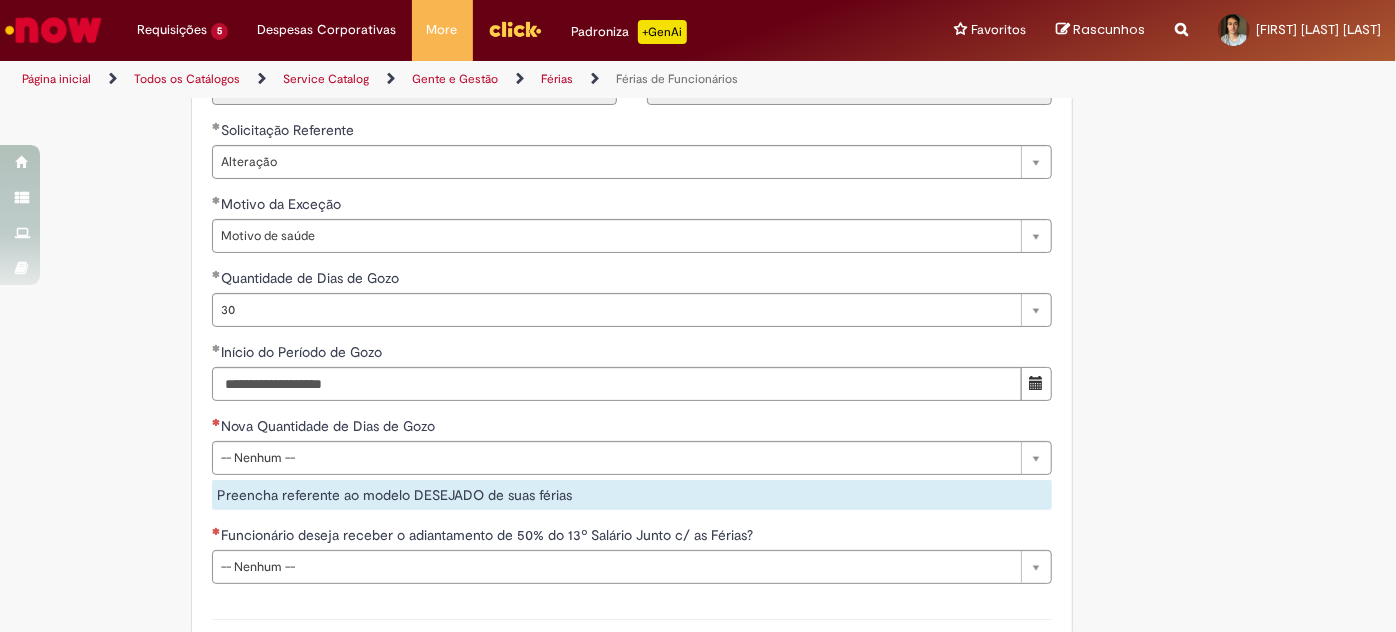 scroll, scrollTop: 1661, scrollLeft: 0, axis: vertical 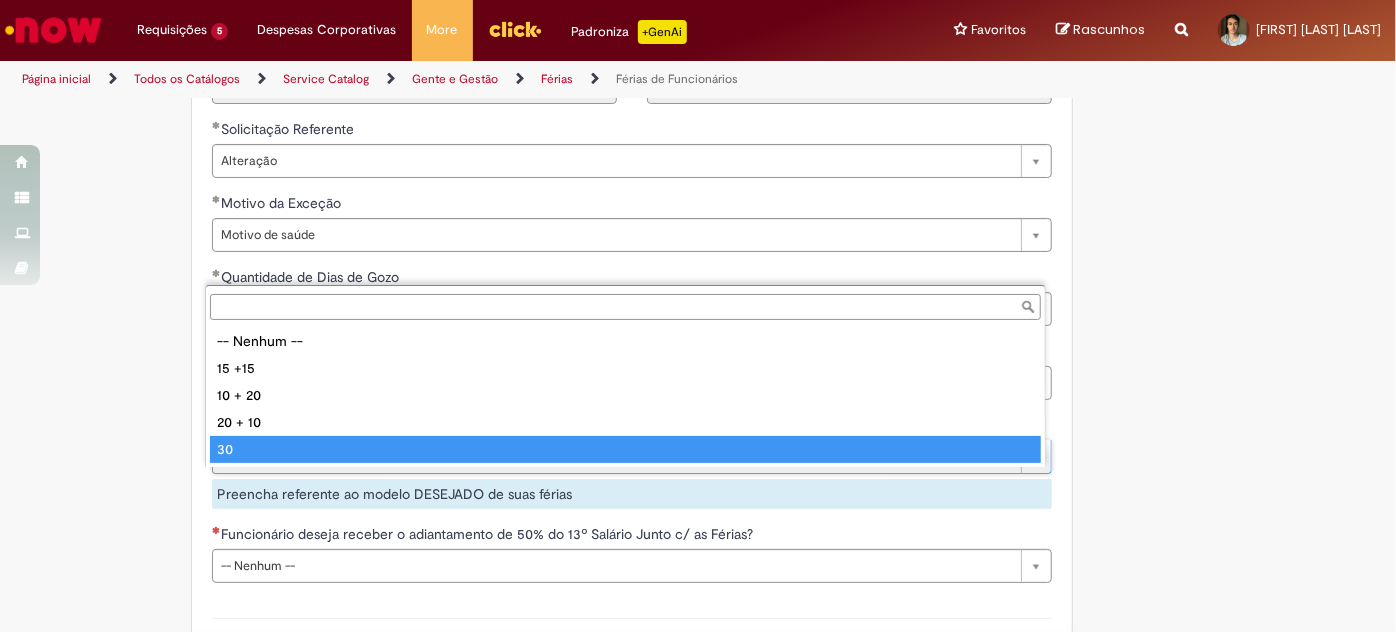 type on "**" 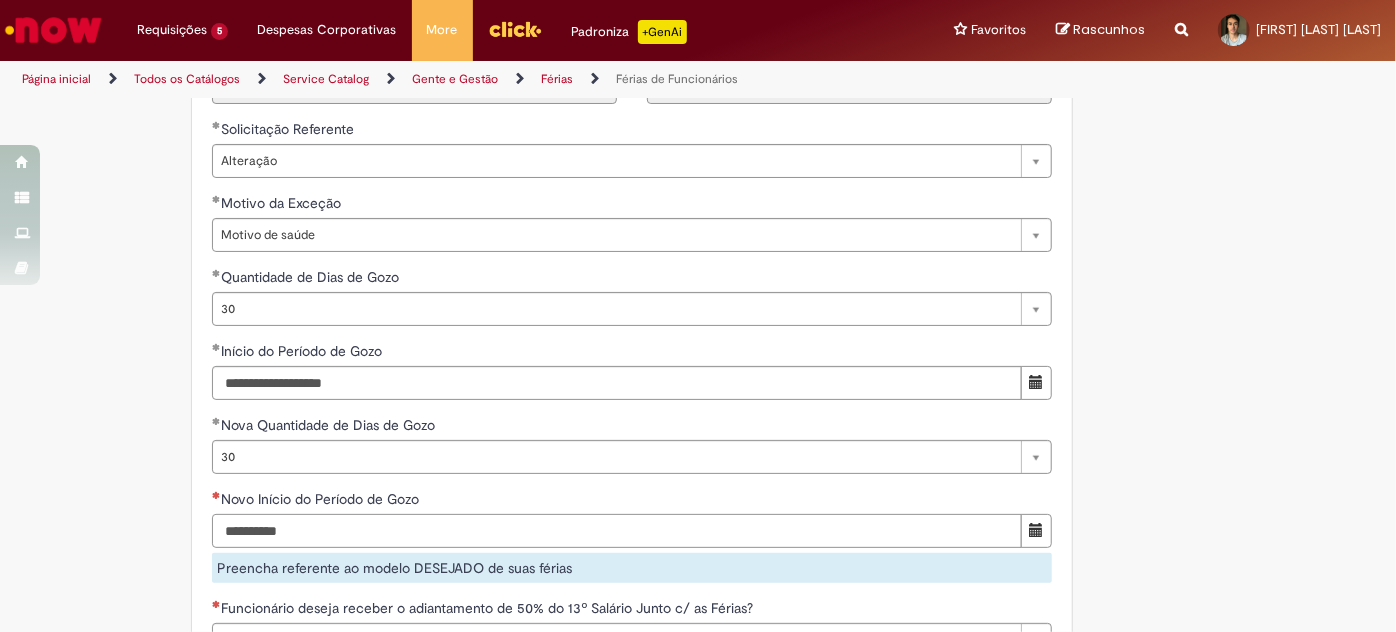 click on "Novo Início do Período de Gozo" at bounding box center (617, 531) 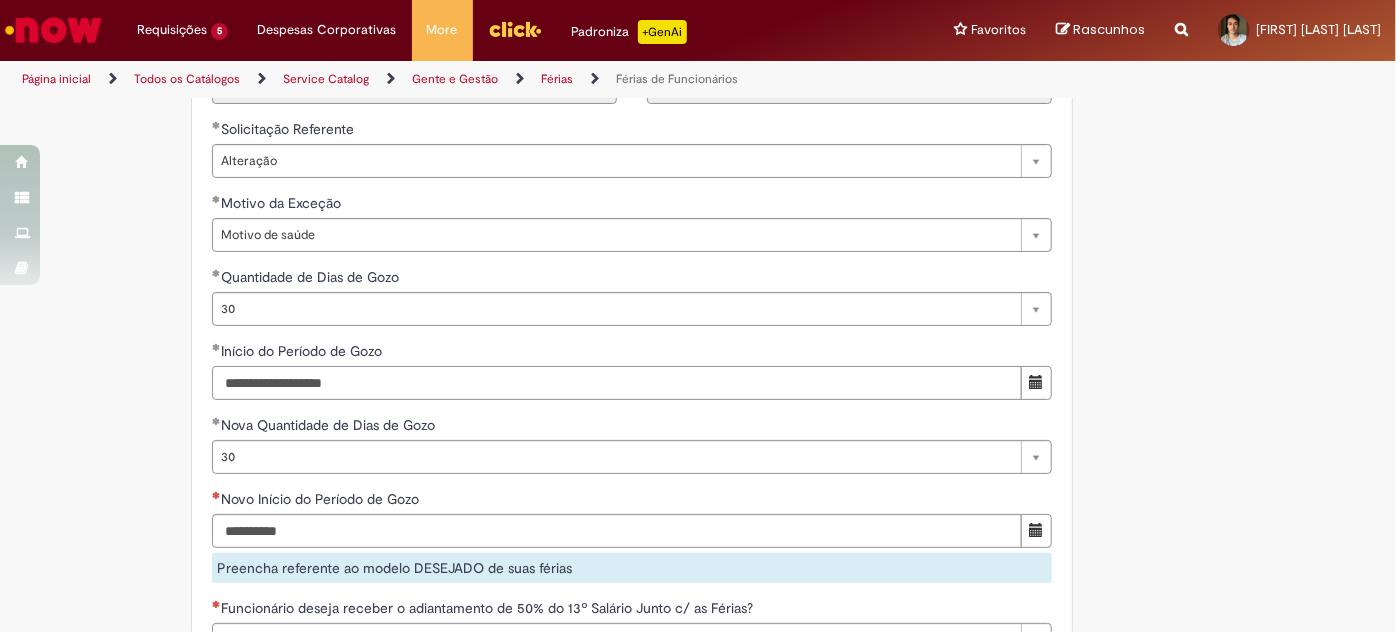 click on "**********" at bounding box center [617, 383] 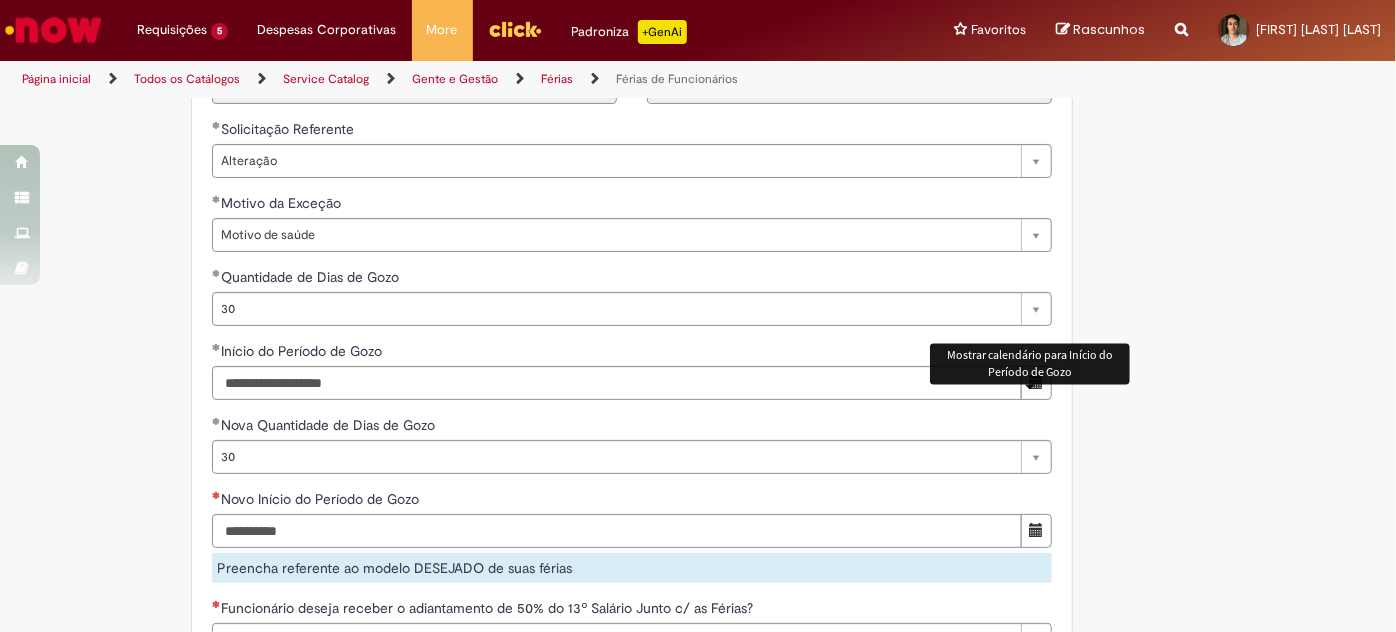 click at bounding box center [1036, 382] 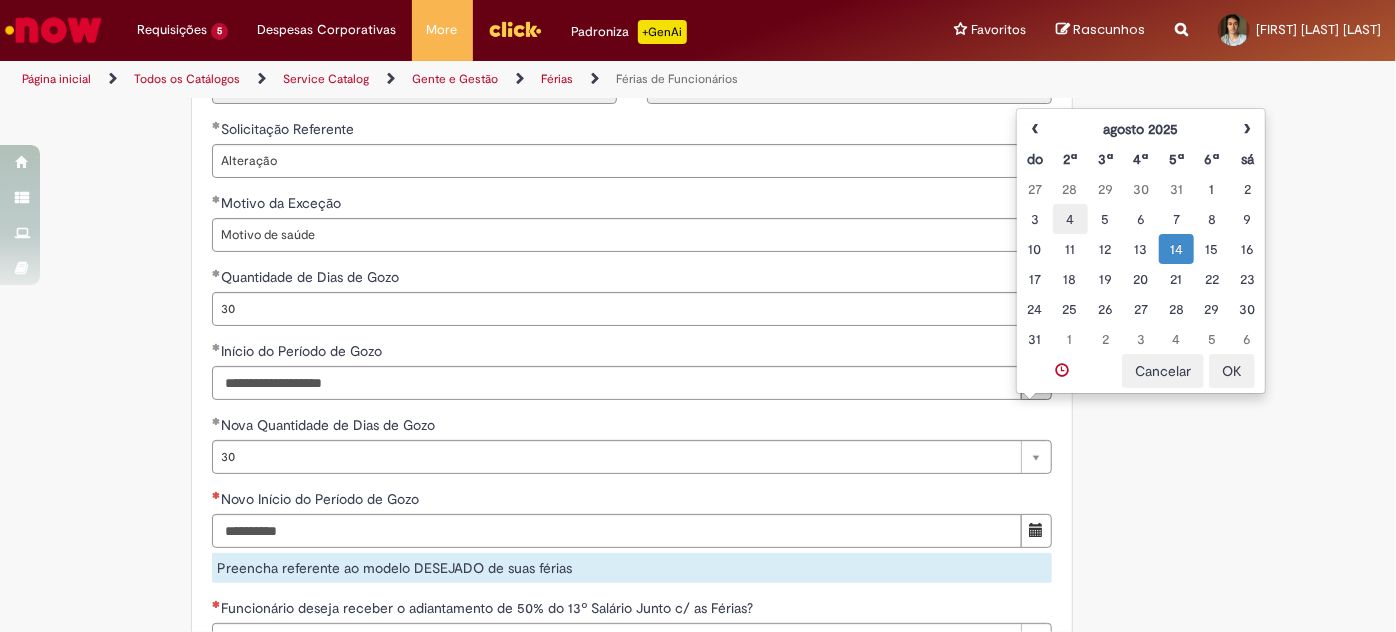 click on "4" at bounding box center (1070, 219) 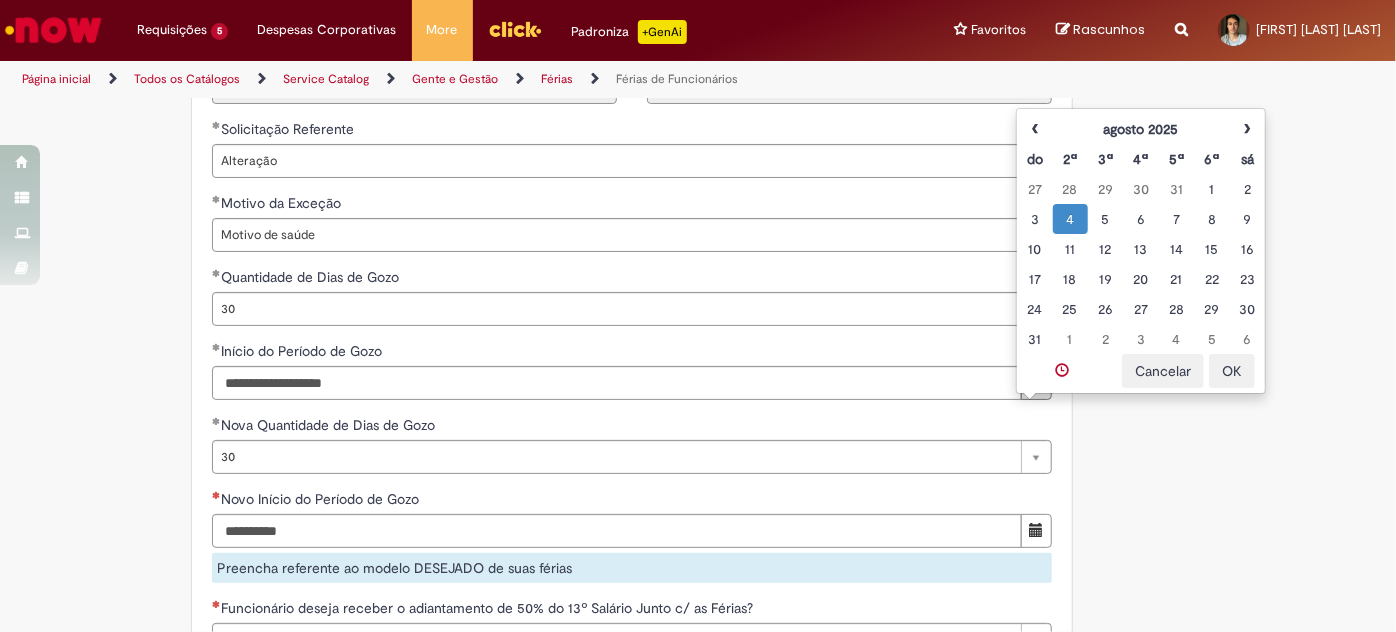 click on "OK" at bounding box center [1232, 371] 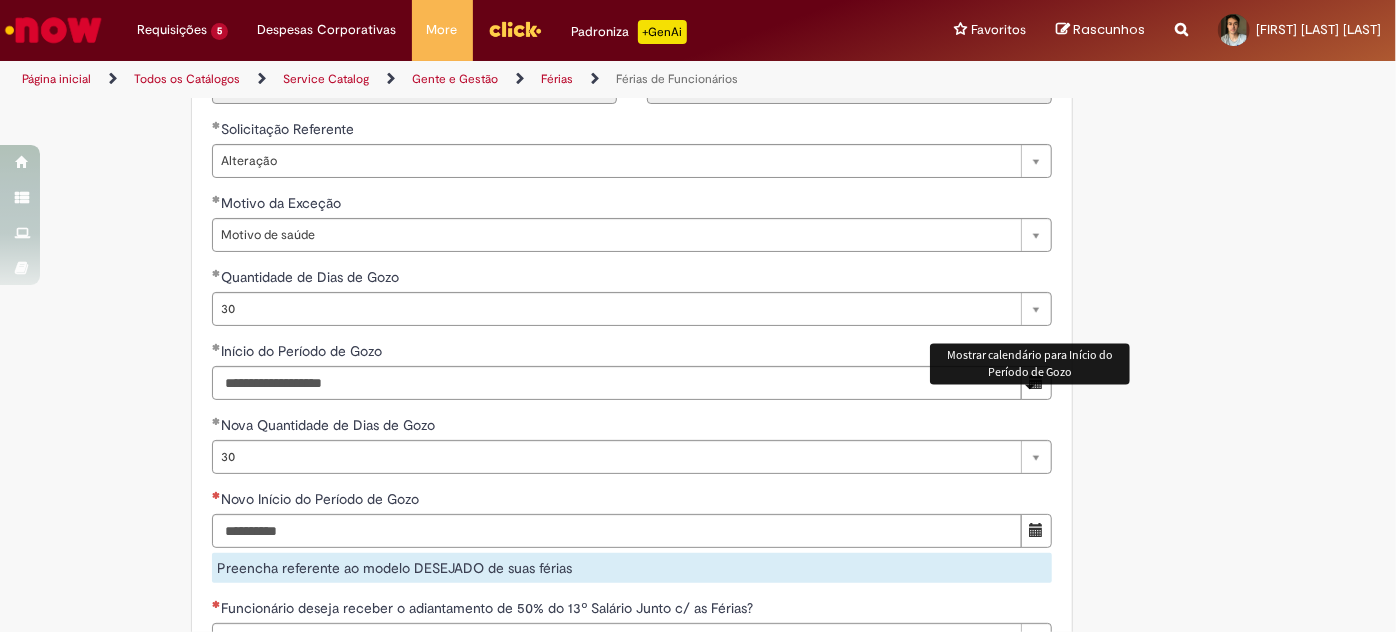 scroll, scrollTop: 1726, scrollLeft: 0, axis: vertical 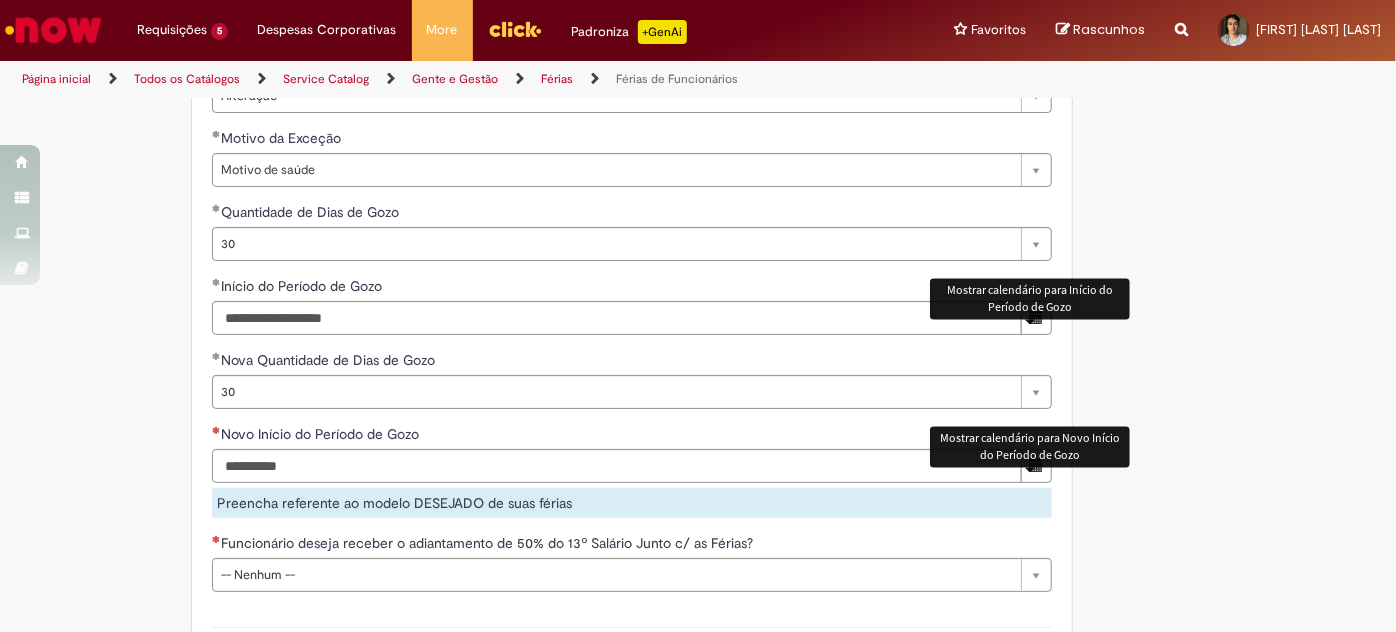 click at bounding box center [1036, 465] 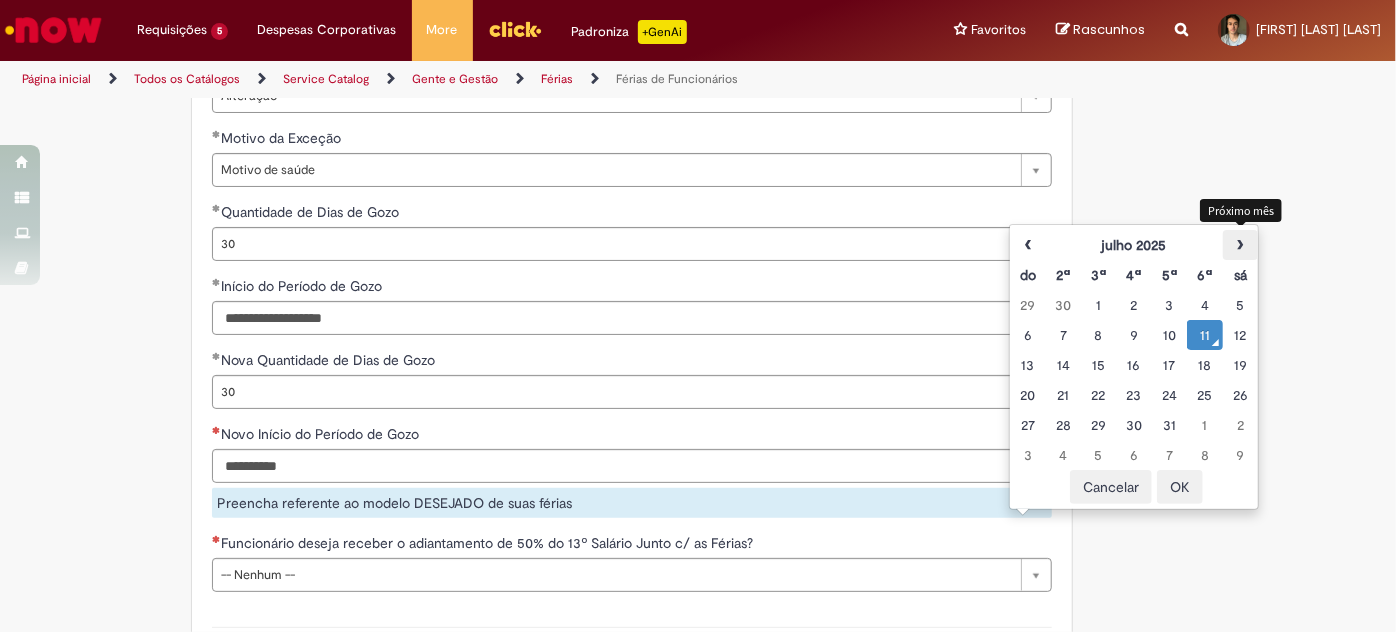click on "›" at bounding box center [1240, 245] 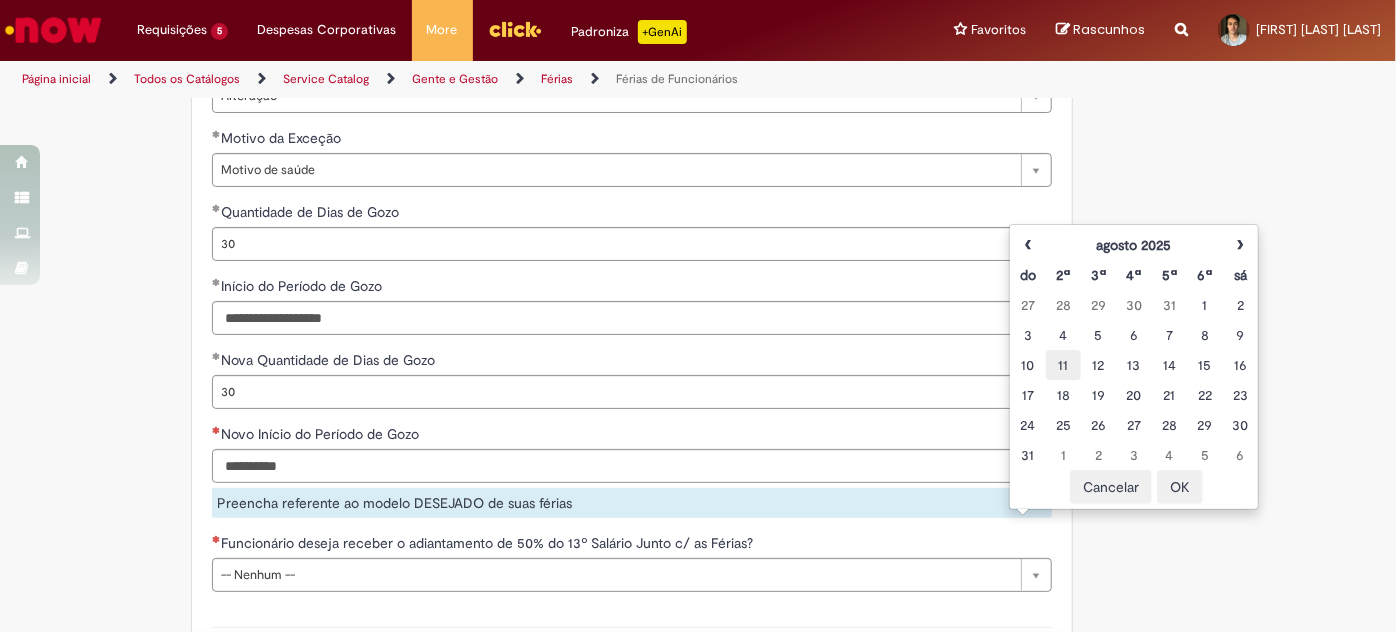 click on "11" at bounding box center [1063, 365] 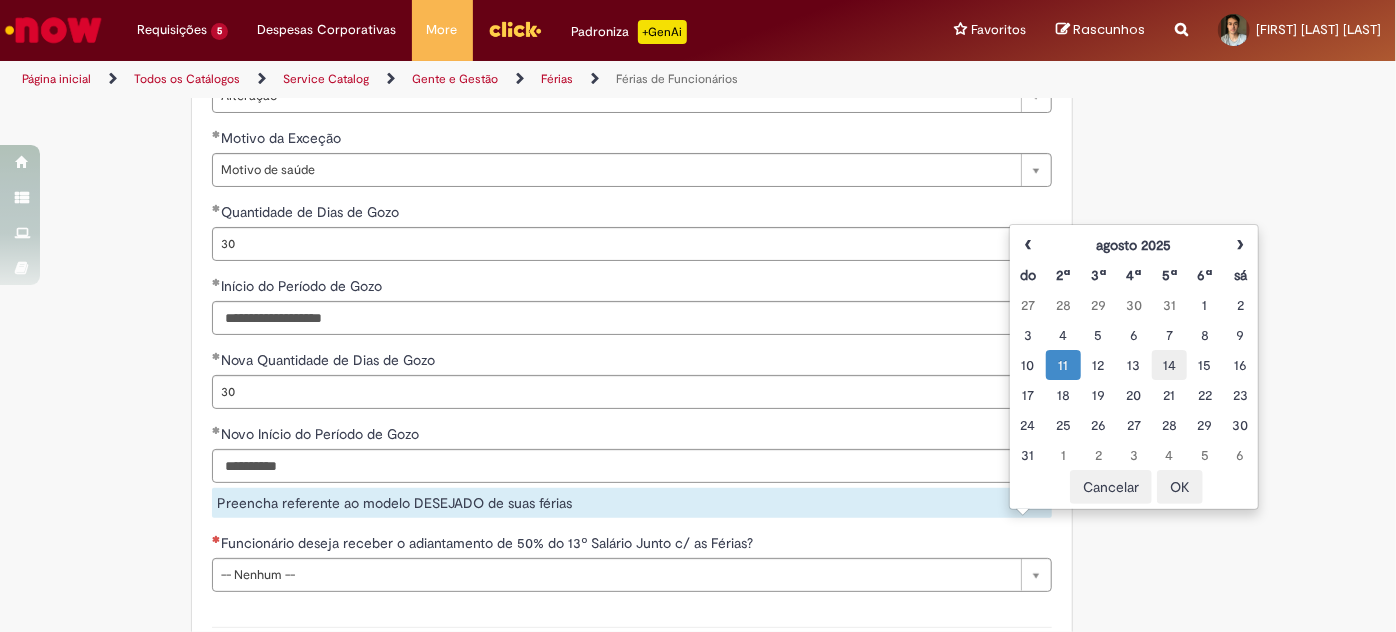 click on "14" at bounding box center (1169, 365) 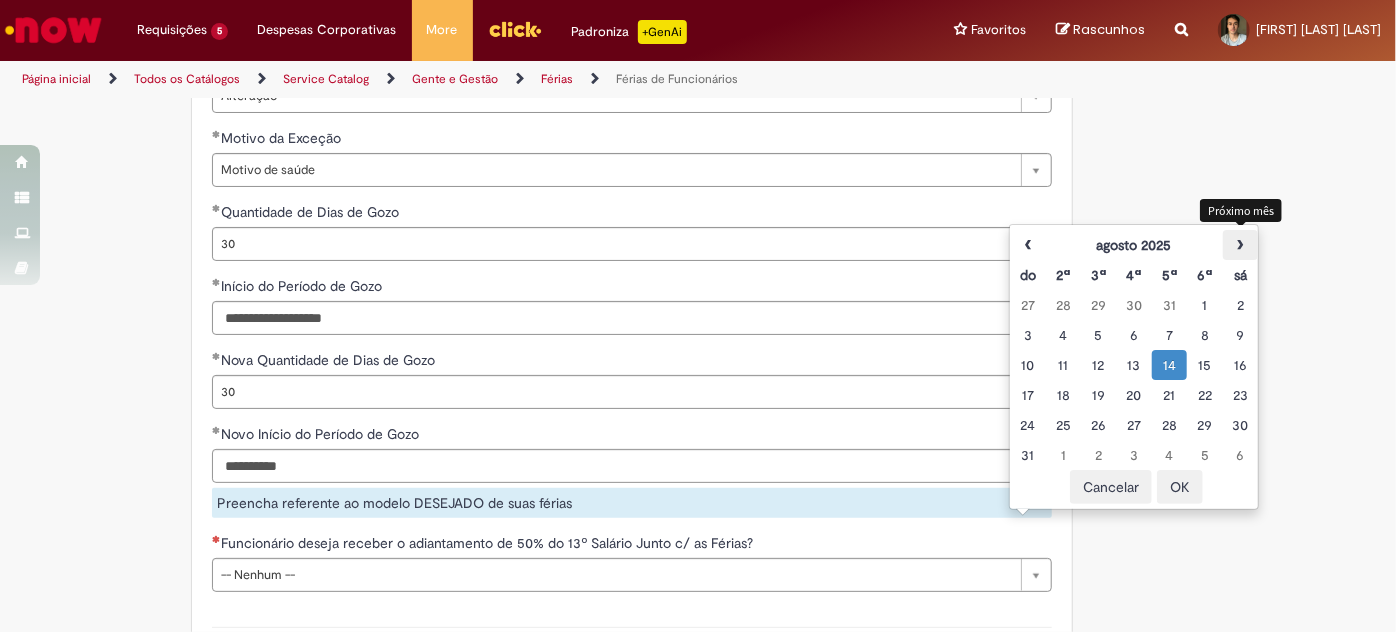 click on "›" at bounding box center (1240, 245) 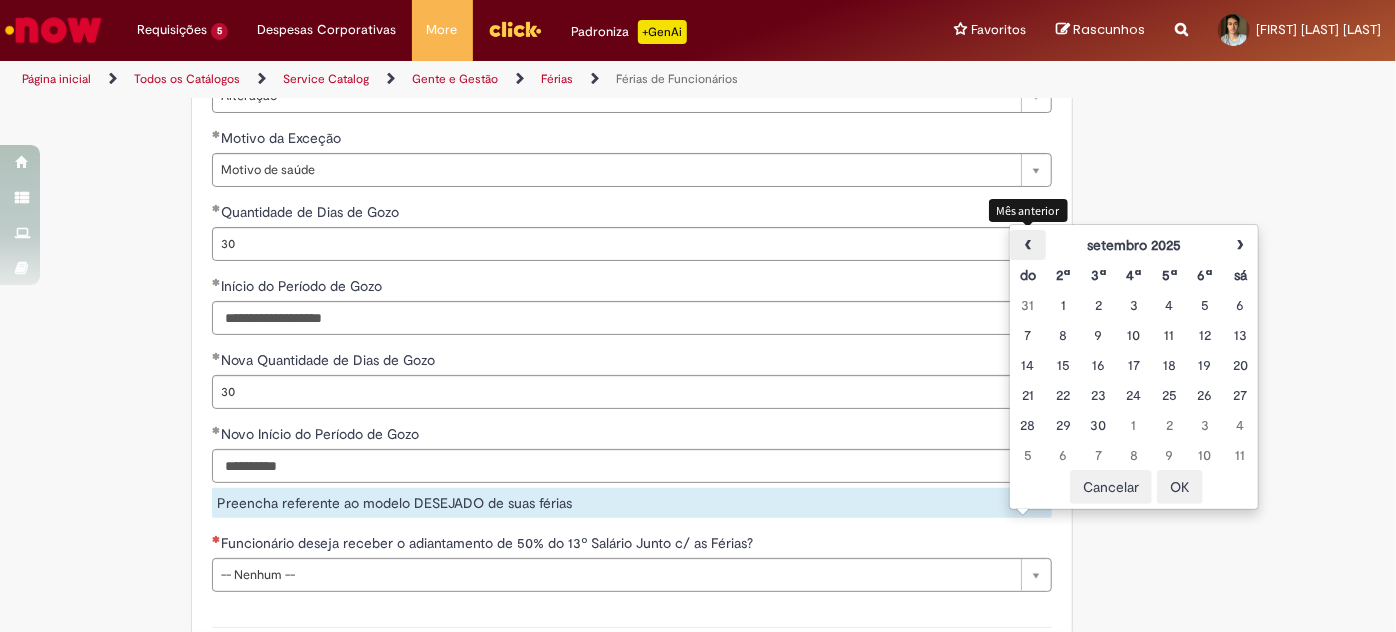 click on "‹" at bounding box center (1027, 245) 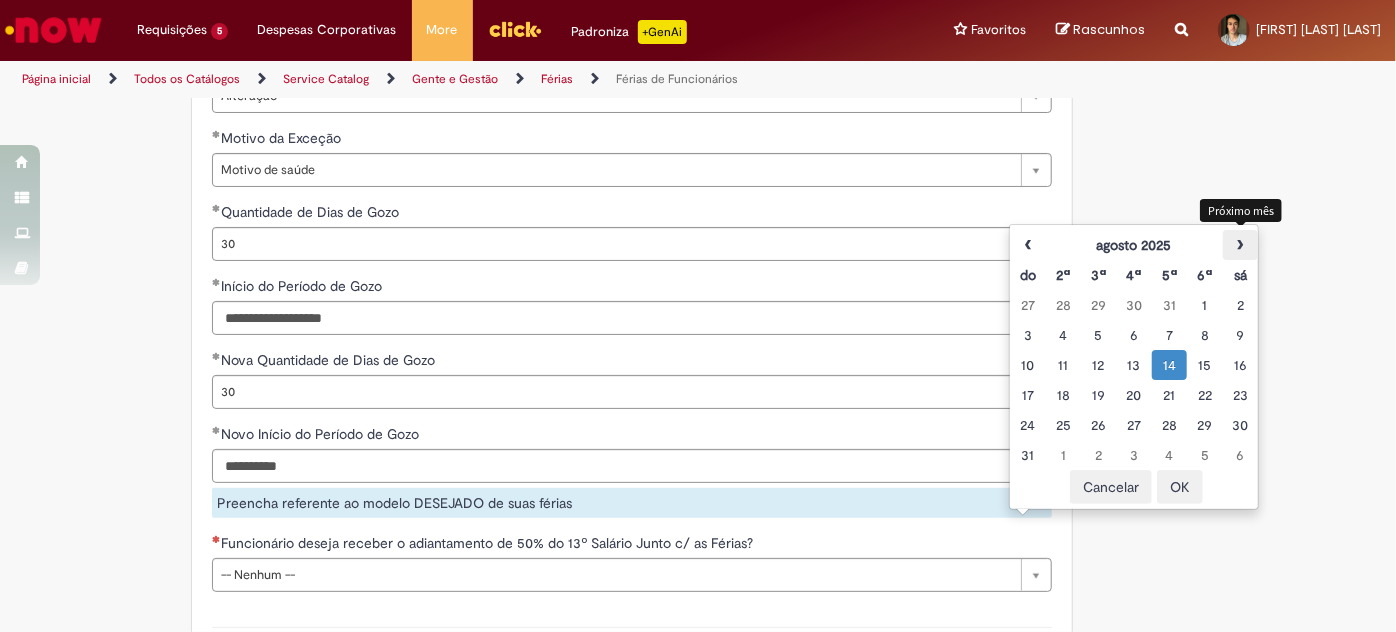 click on "›" at bounding box center [1240, 245] 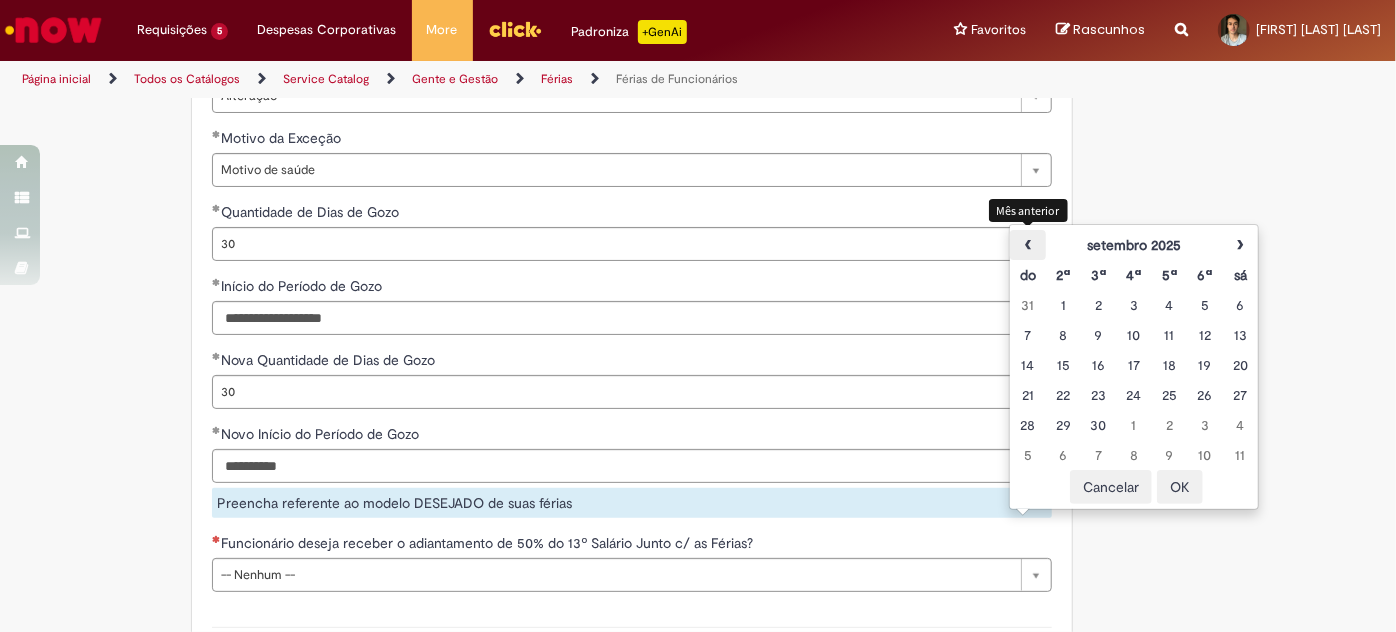 click on "‹" at bounding box center [1027, 245] 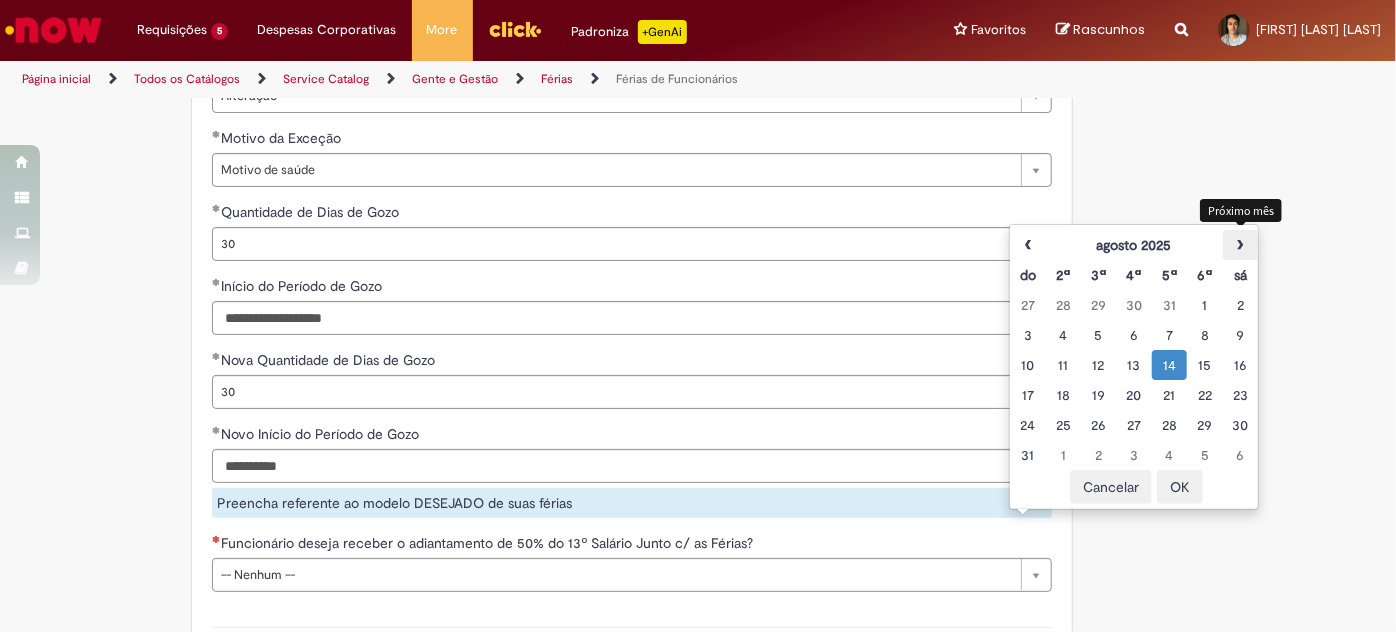 click on "›" at bounding box center (1240, 245) 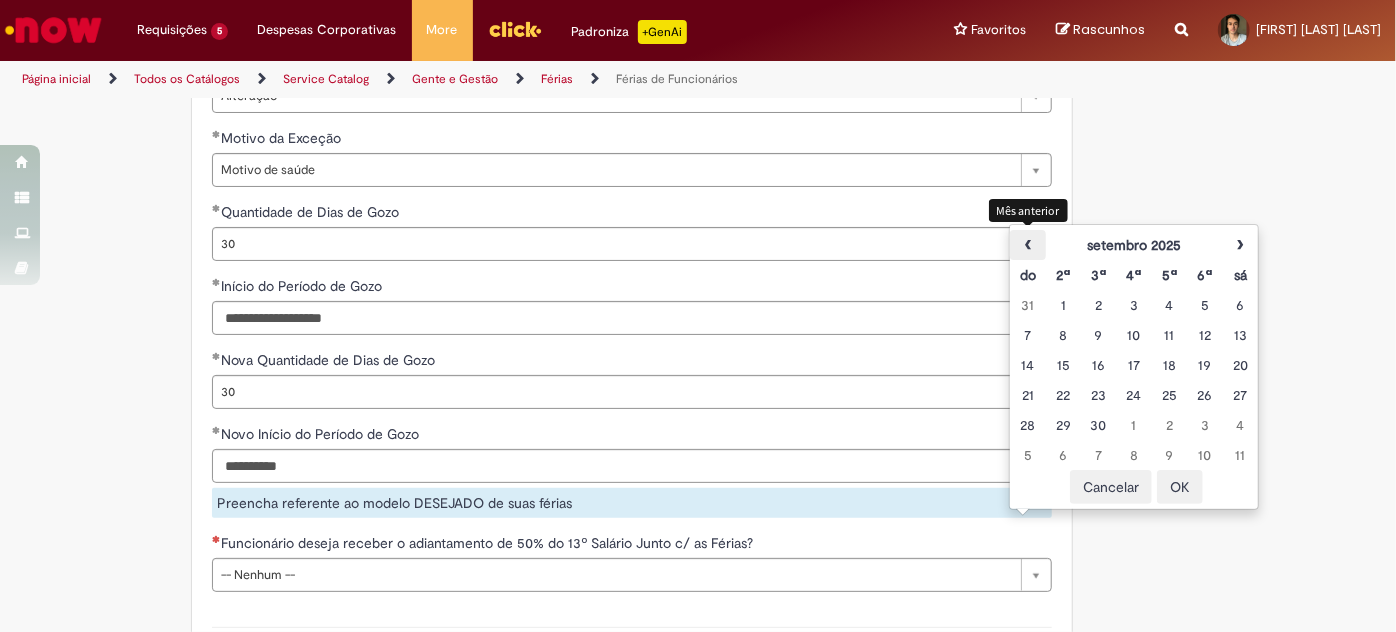 click on "‹" at bounding box center [1027, 245] 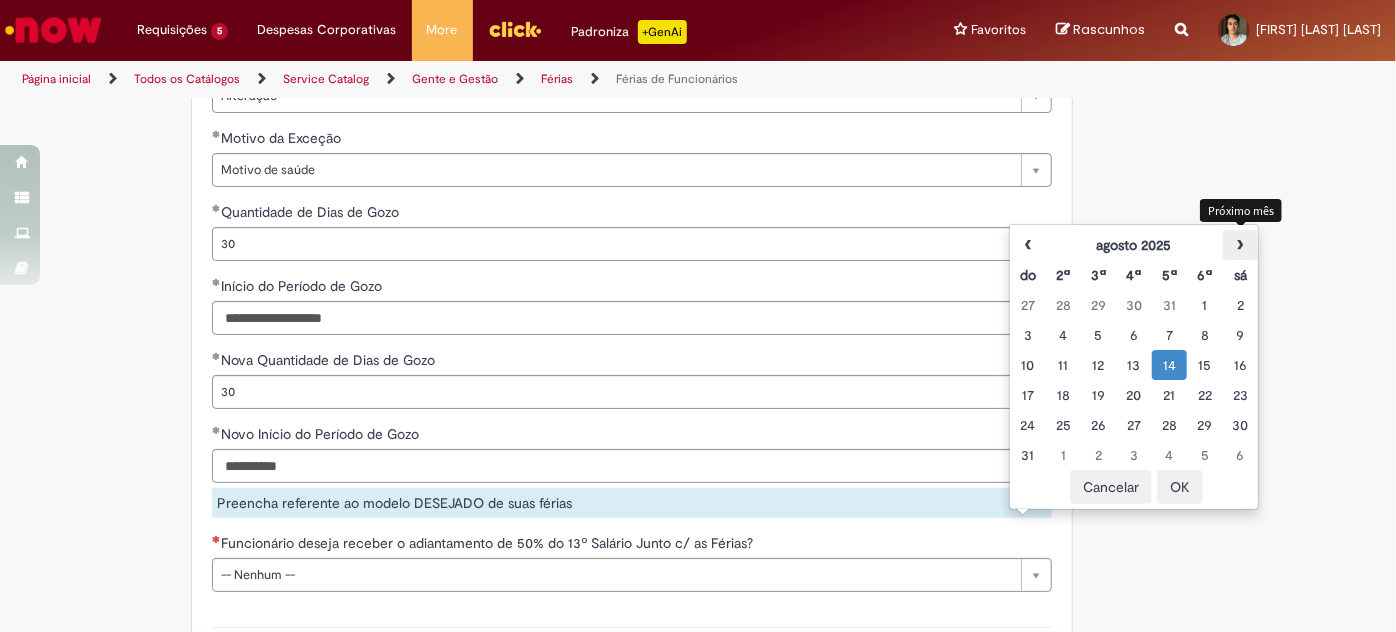 click on "›" at bounding box center (1240, 245) 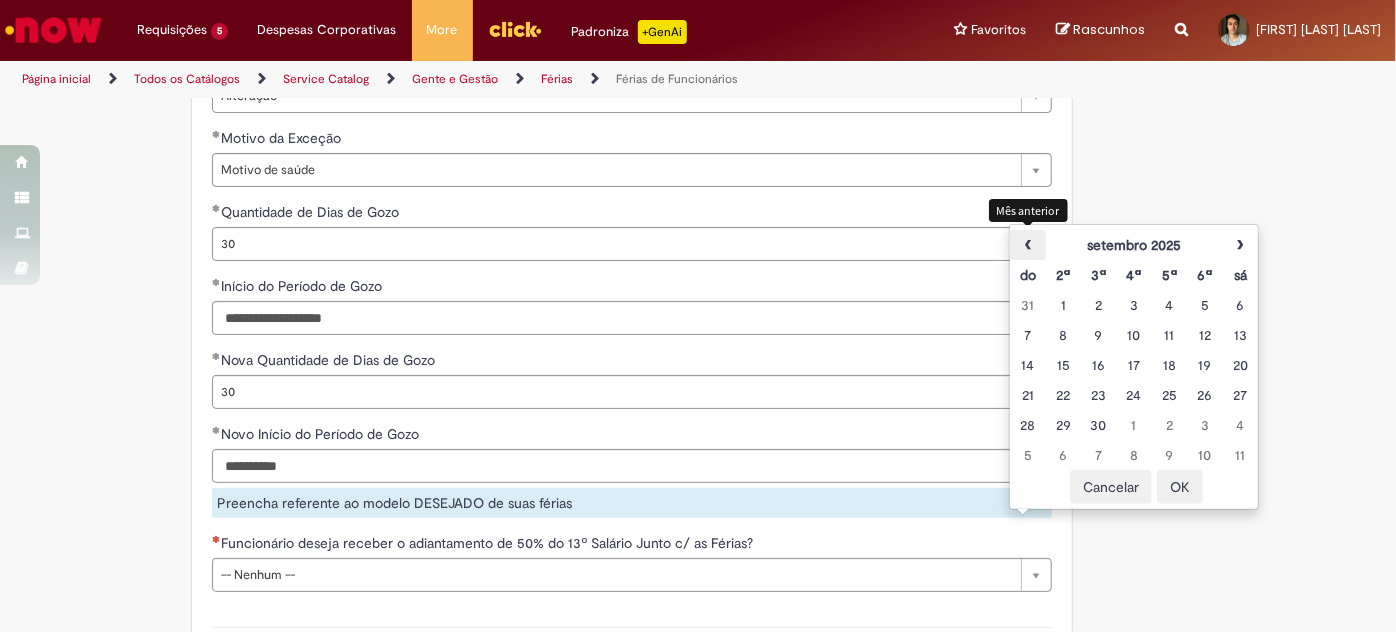 click on "‹" at bounding box center (1027, 245) 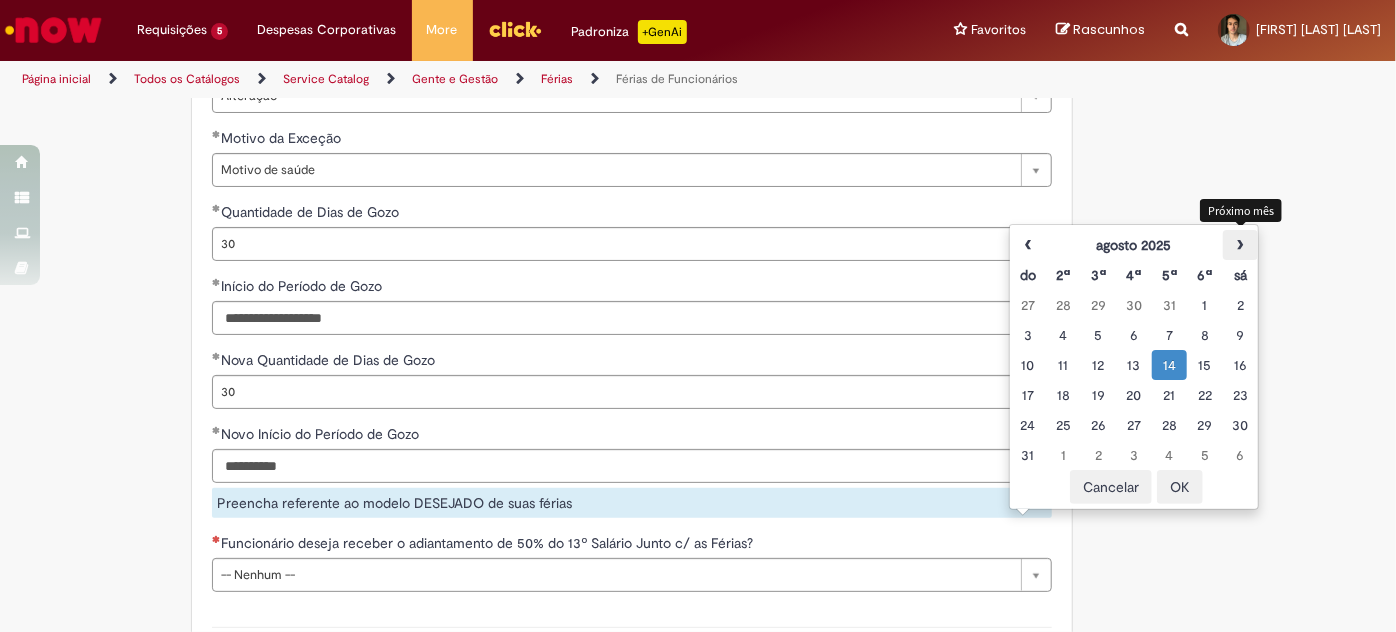 click on "›" at bounding box center [1240, 245] 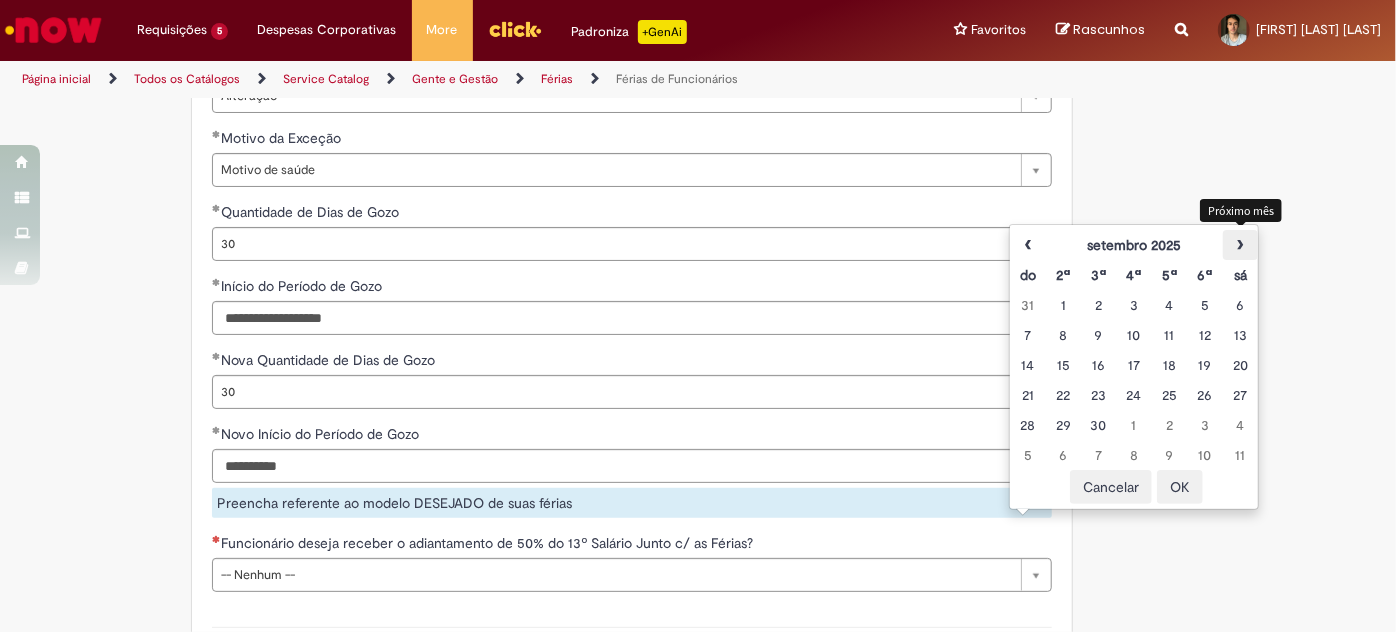click on "›" at bounding box center [1240, 245] 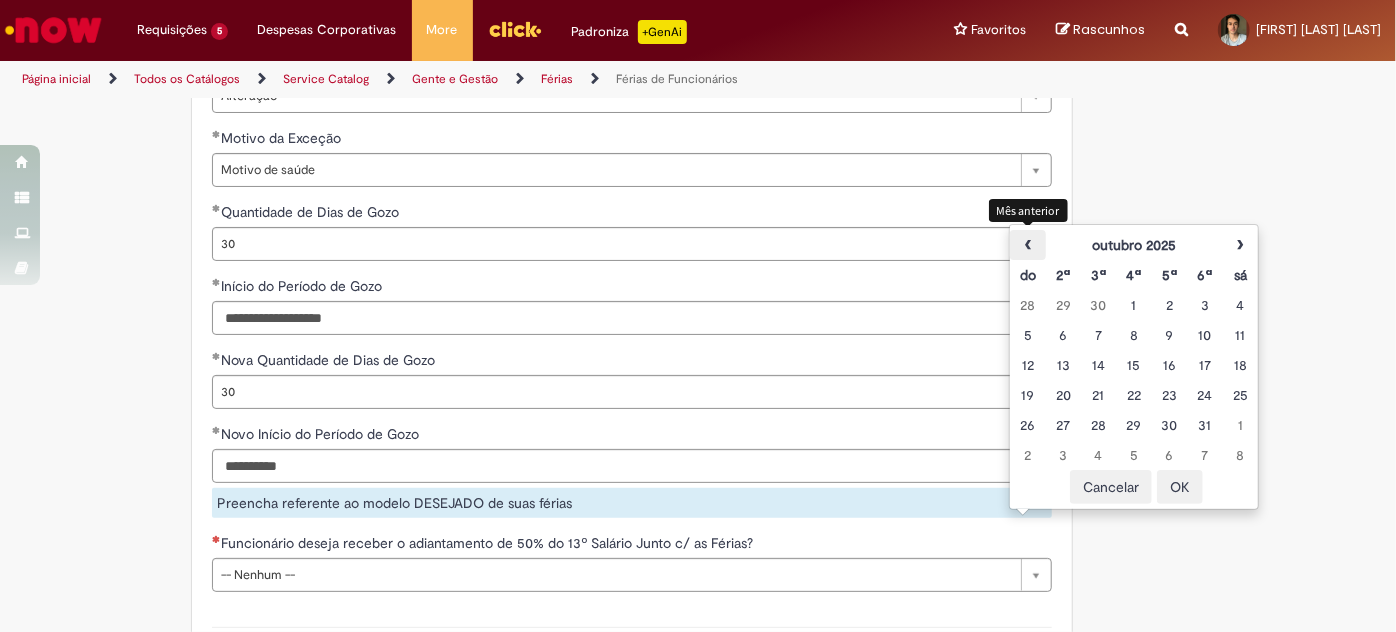 click on "‹" at bounding box center (1027, 245) 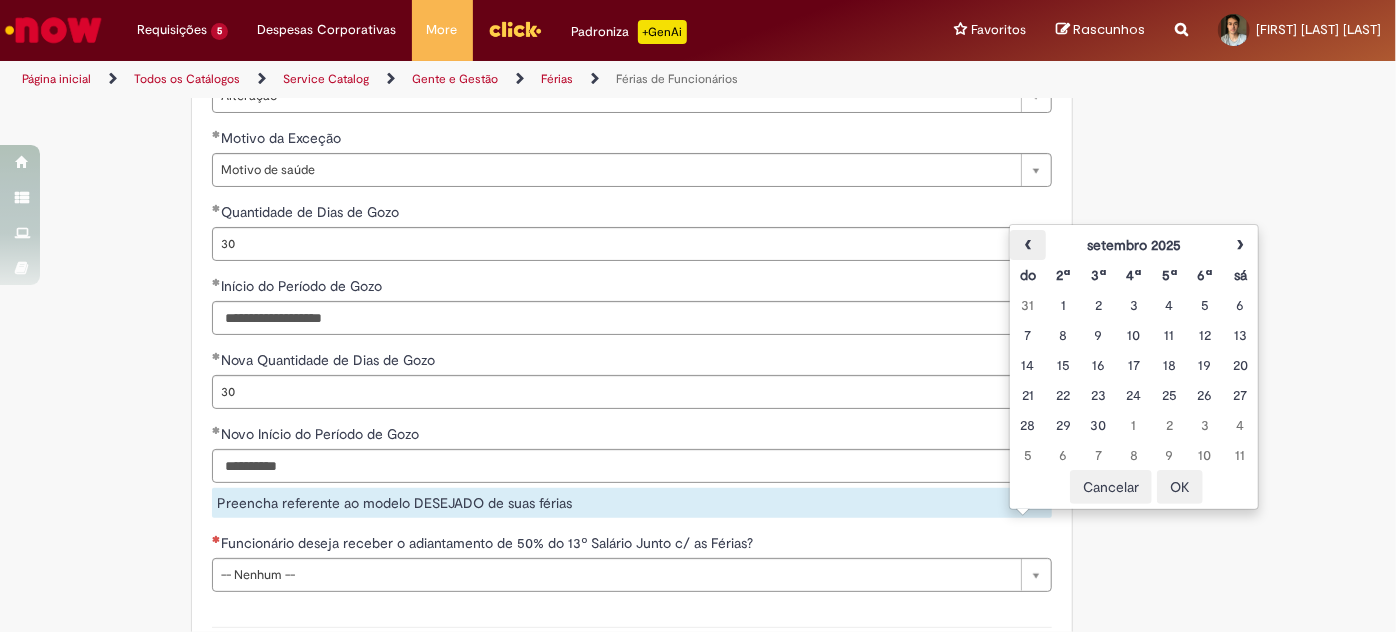click on "‹" at bounding box center (1027, 245) 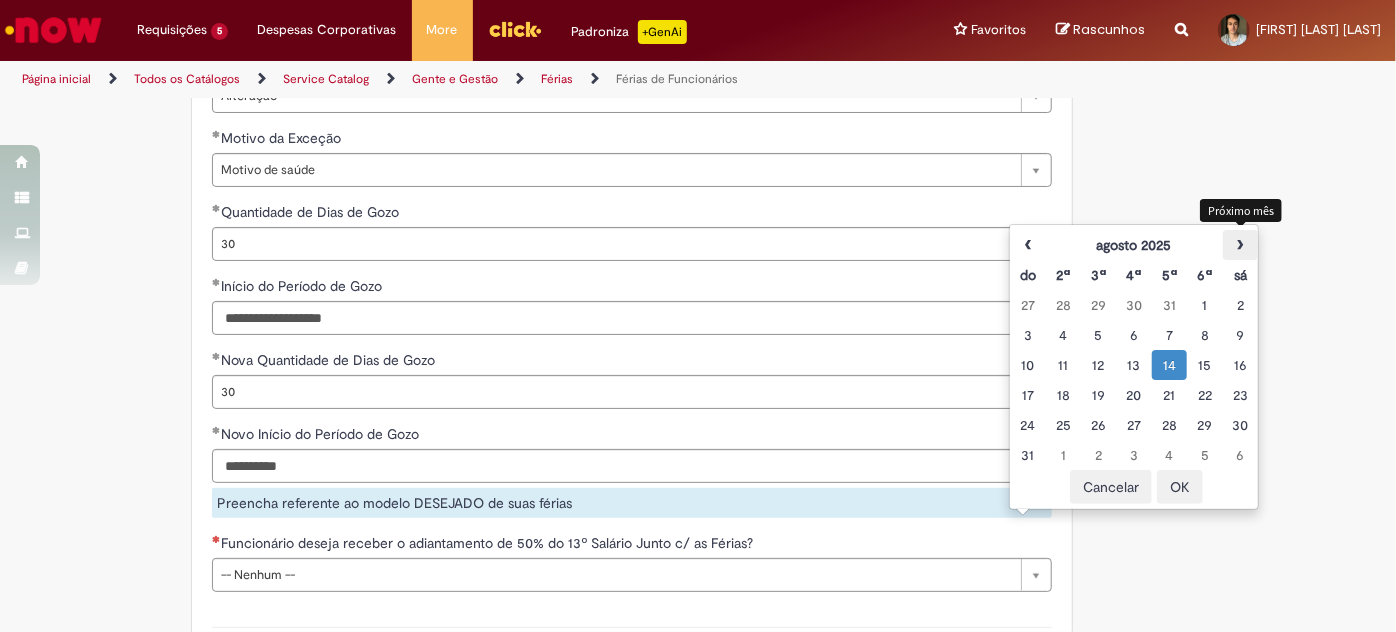 click on "›" at bounding box center (1240, 245) 